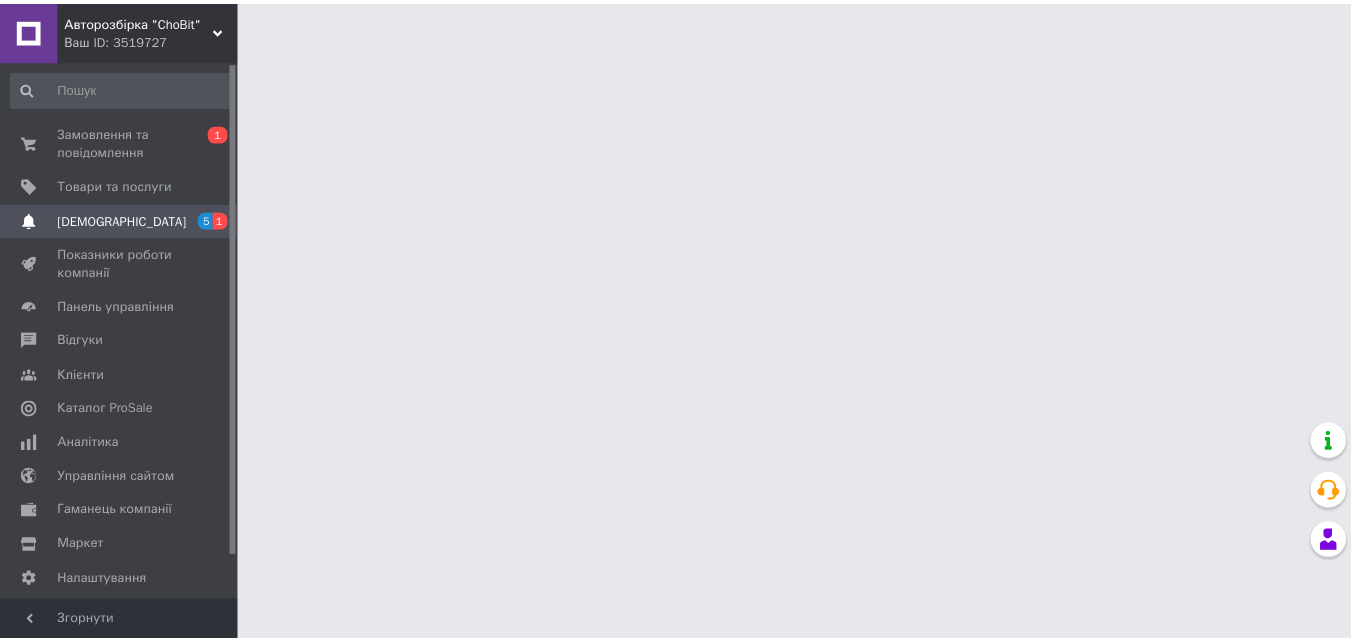 scroll, scrollTop: 0, scrollLeft: 0, axis: both 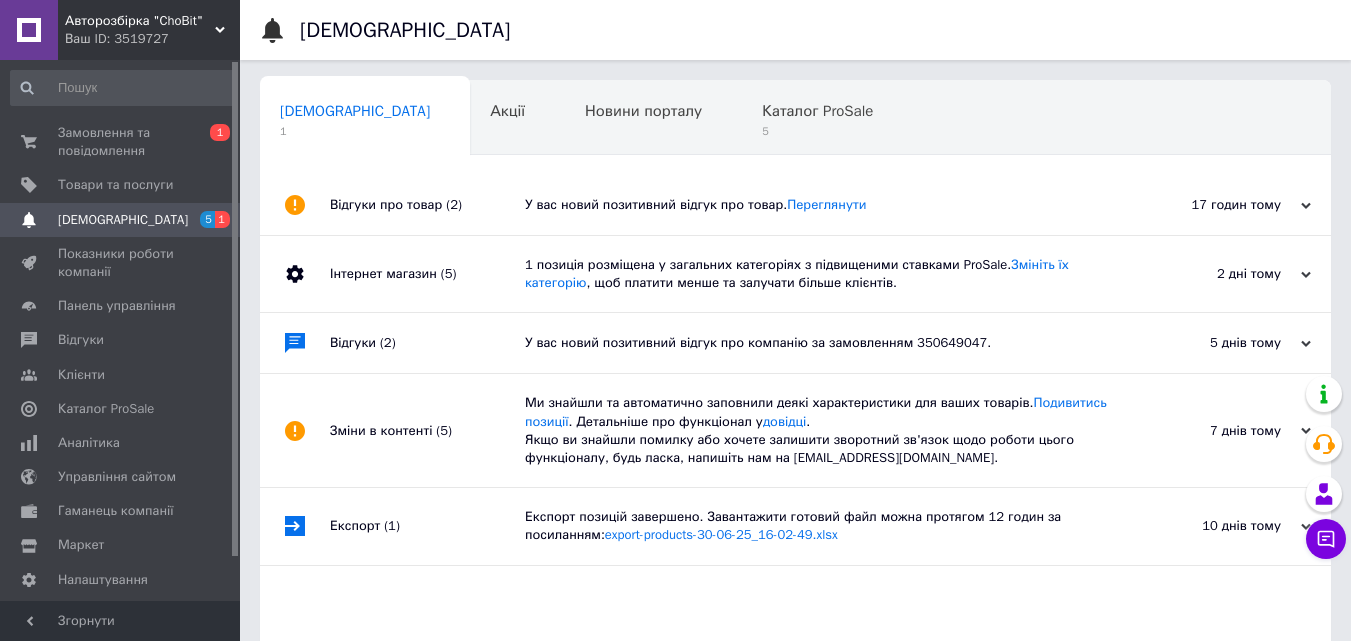 click on "У вас новий позитивний відгук про товар.  Переглянути" at bounding box center (818, 205) 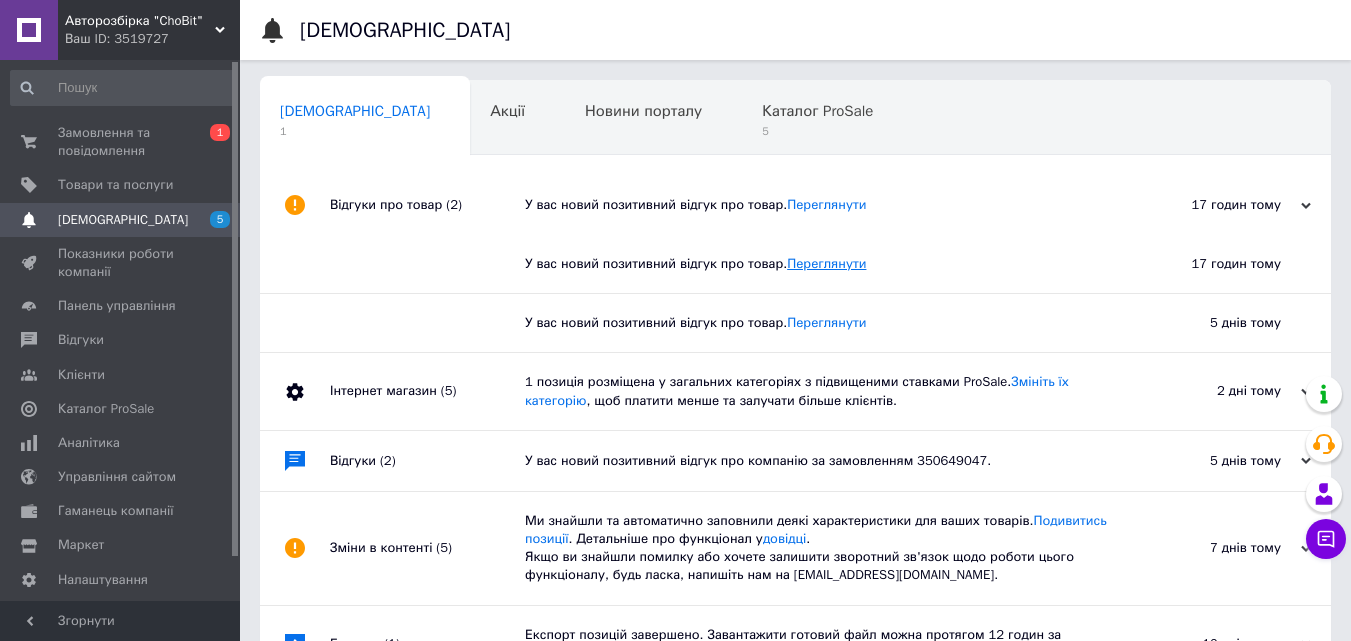click on "Переглянути" at bounding box center [826, 263] 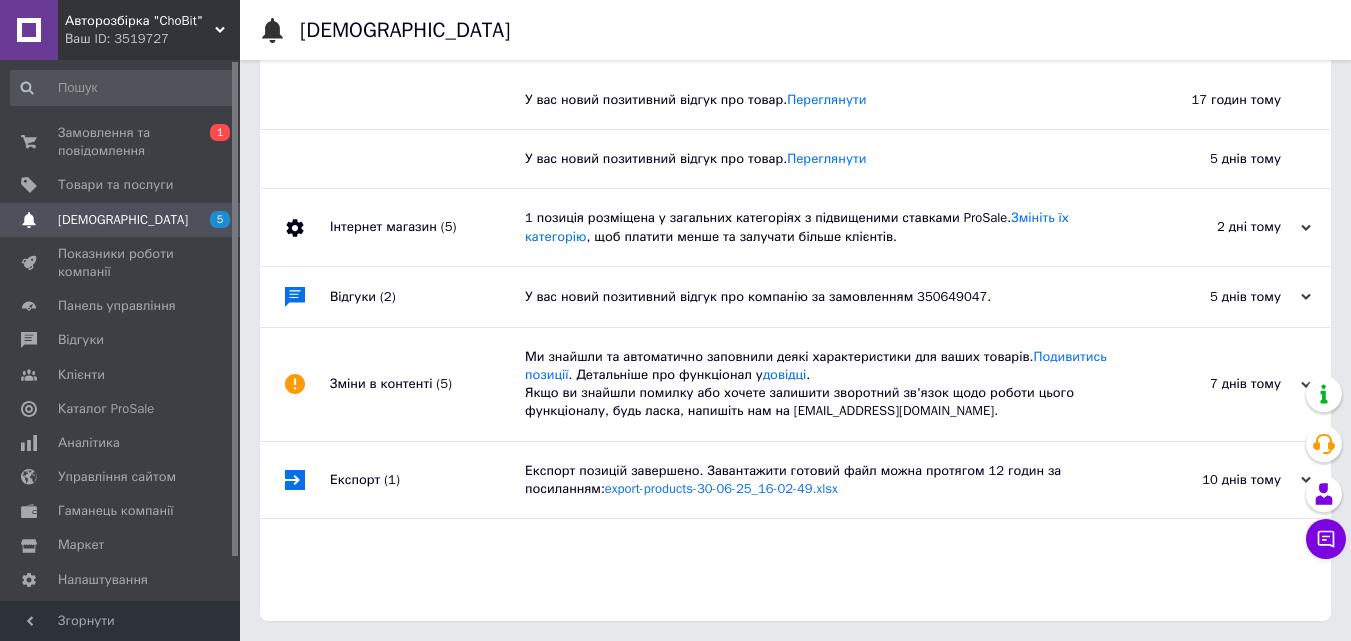 scroll, scrollTop: 0, scrollLeft: 0, axis: both 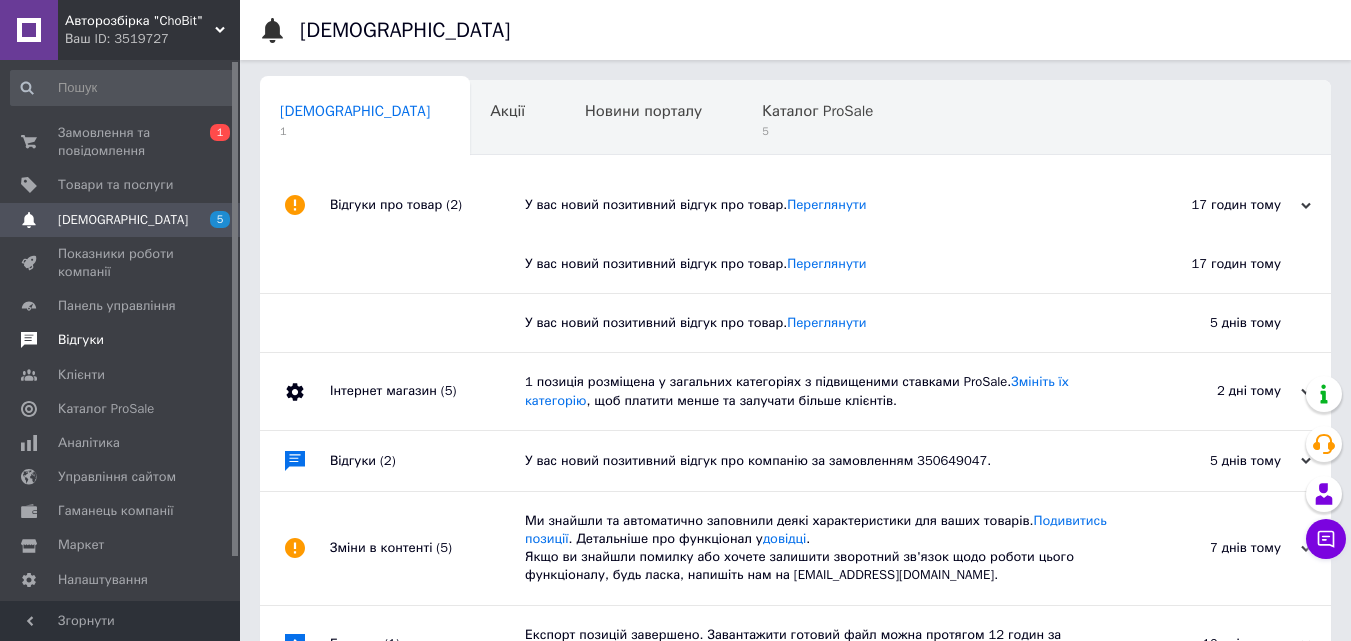 click on "Відгуки" at bounding box center (81, 340) 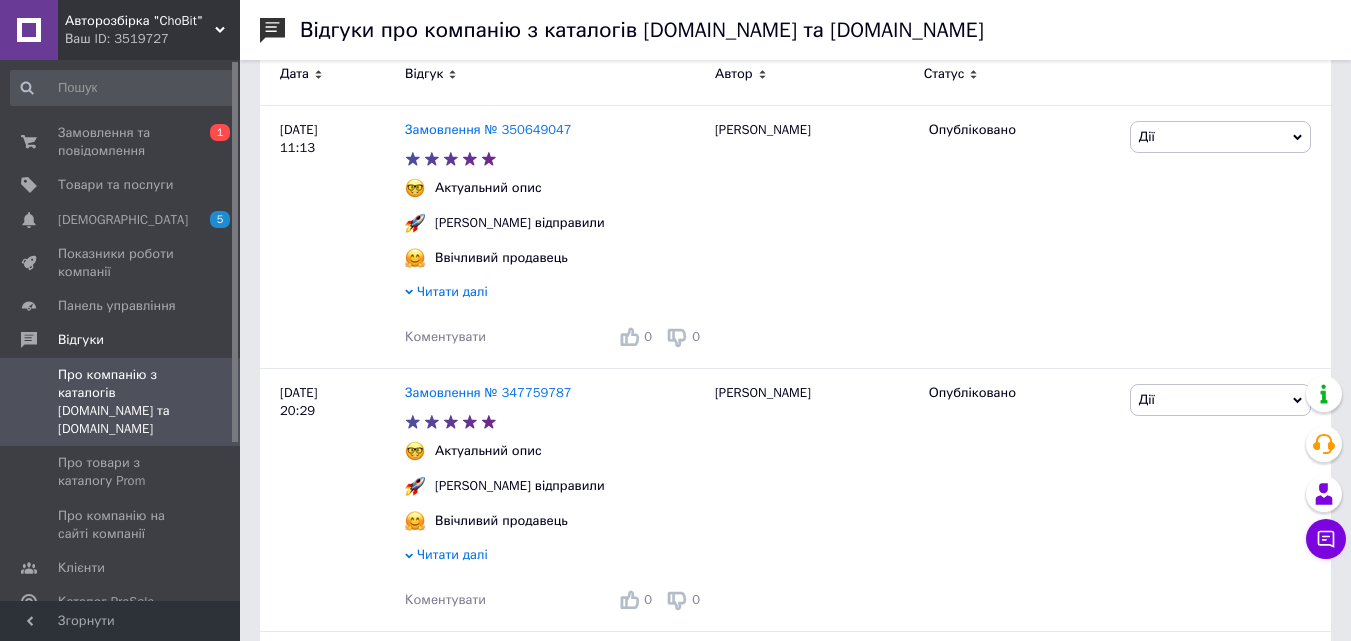 scroll, scrollTop: 333, scrollLeft: 0, axis: vertical 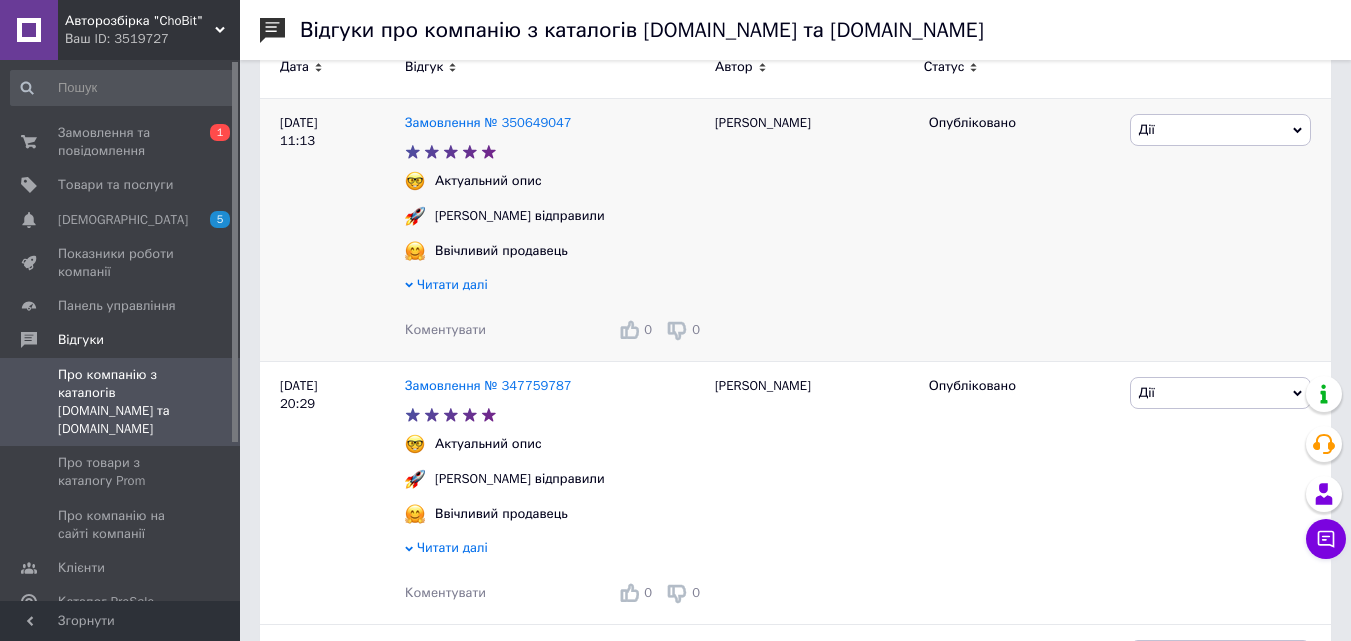 click on "Читати далі" at bounding box center (452, 284) 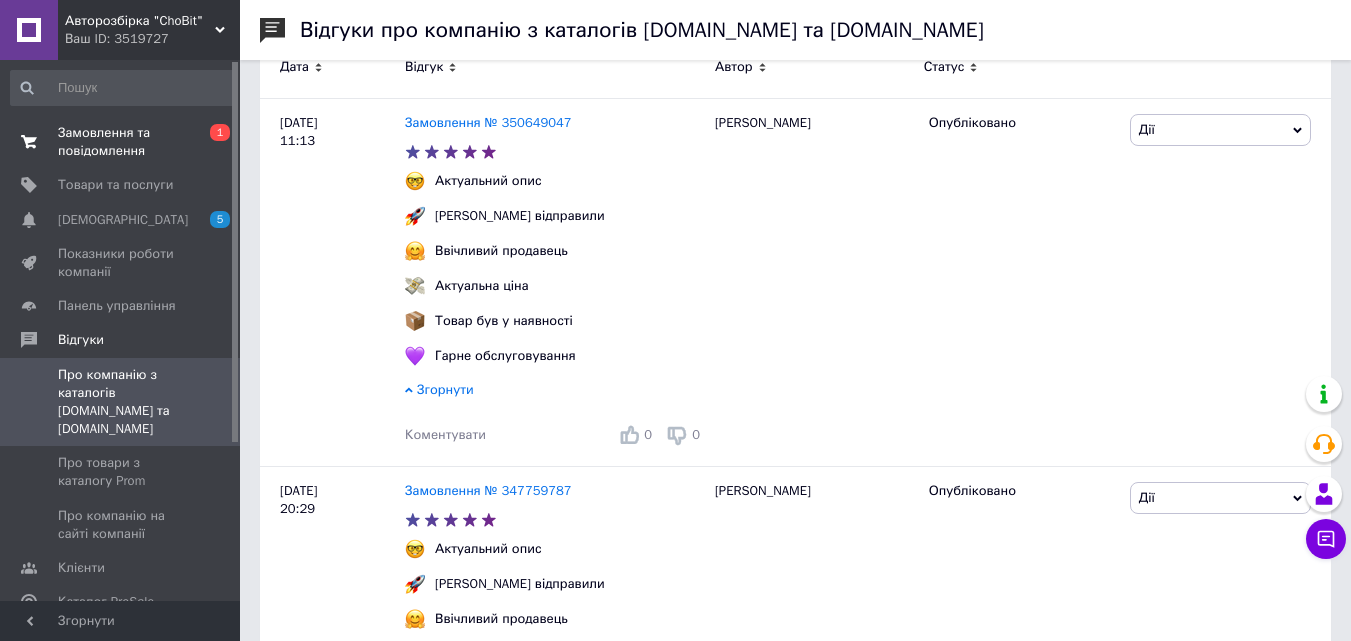 click on "Замовлення та повідомлення" at bounding box center (121, 142) 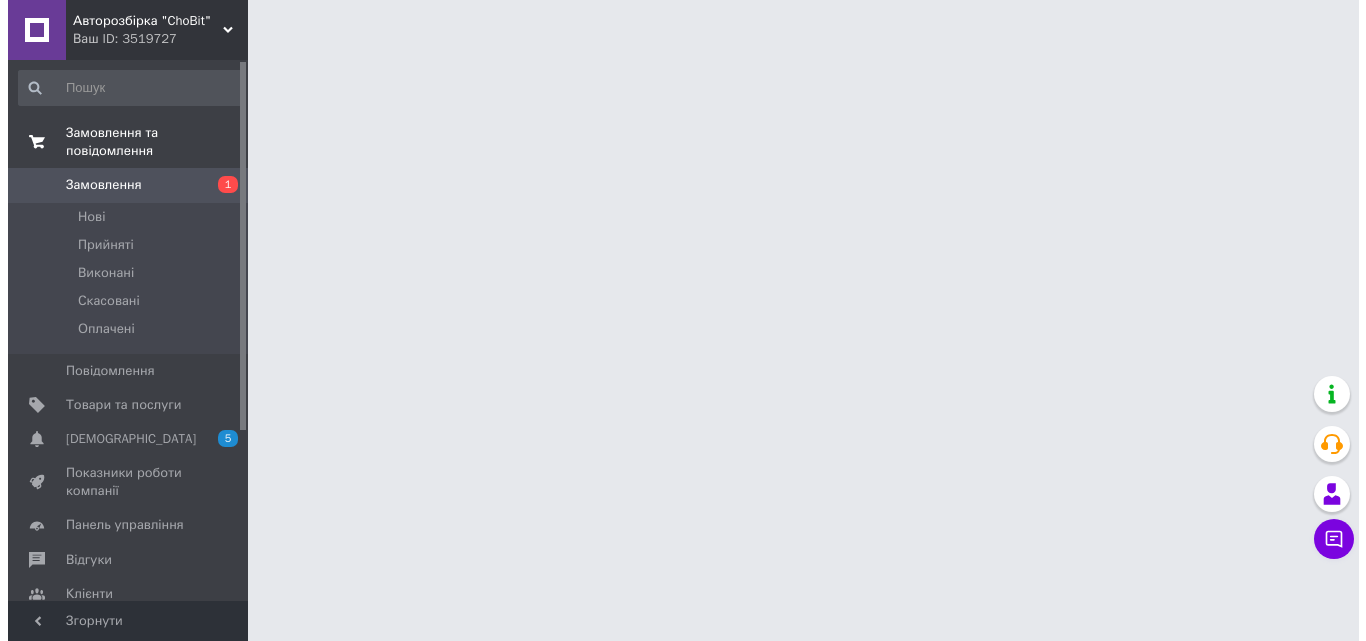 scroll, scrollTop: 0, scrollLeft: 0, axis: both 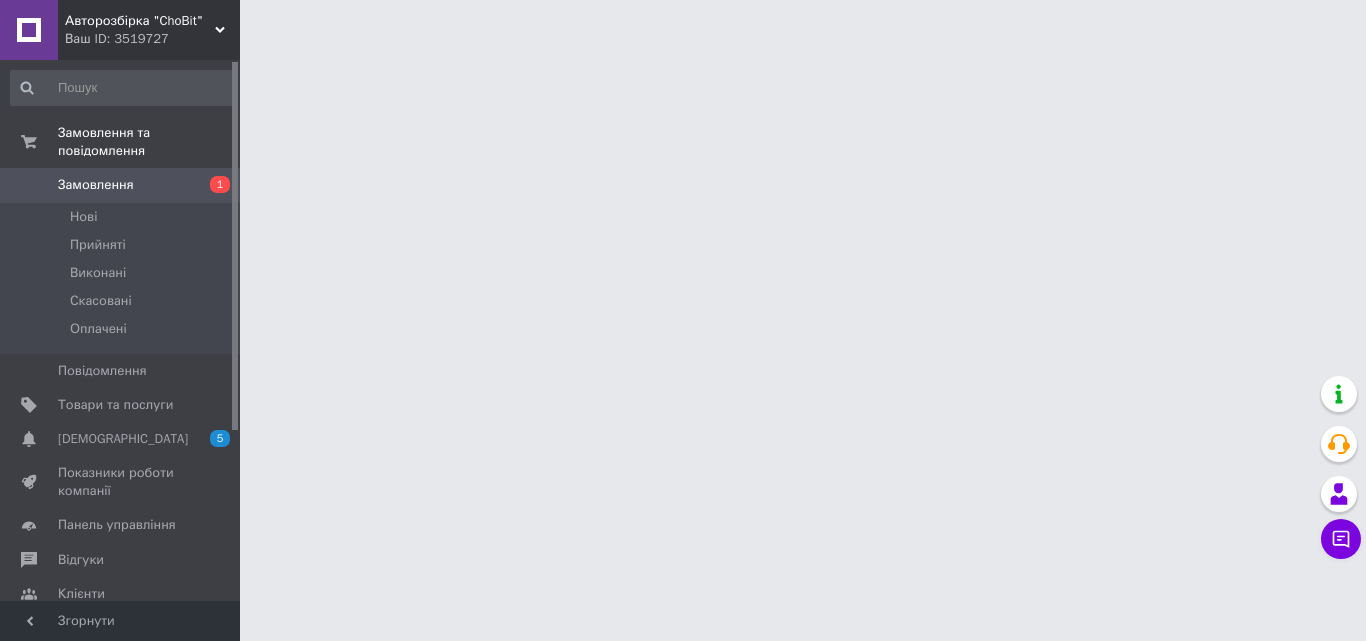 click on "Замовлення 1" at bounding box center [123, 185] 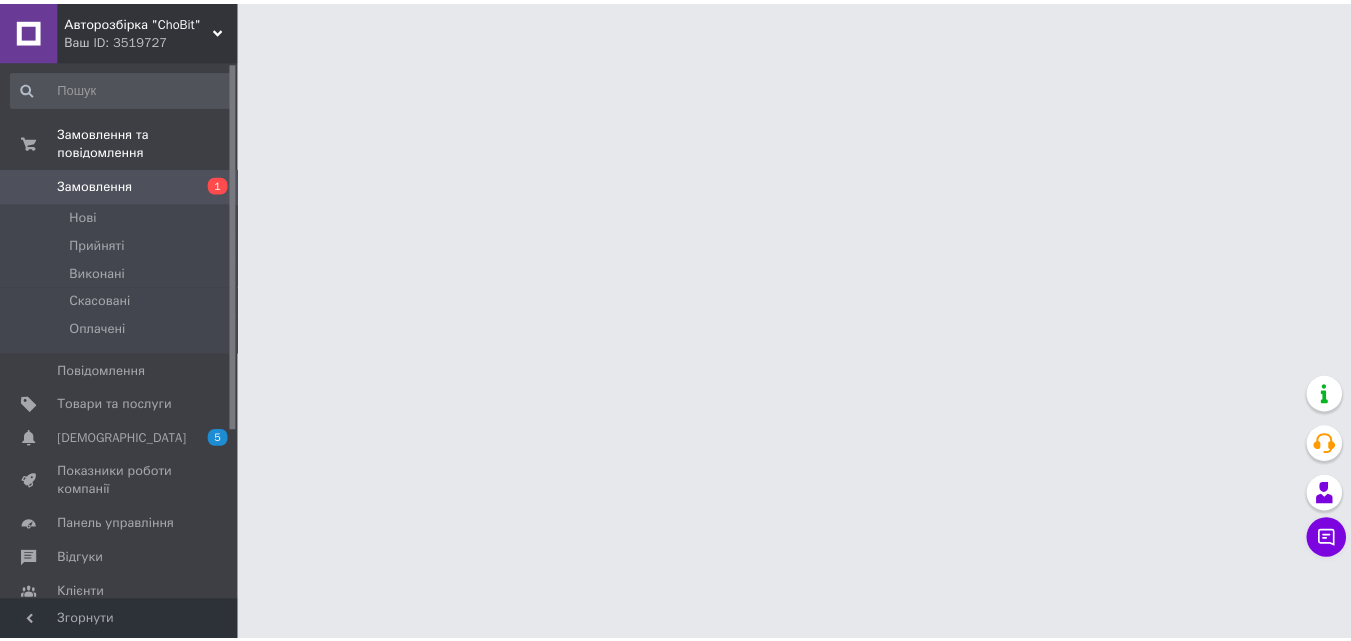 scroll, scrollTop: 0, scrollLeft: 0, axis: both 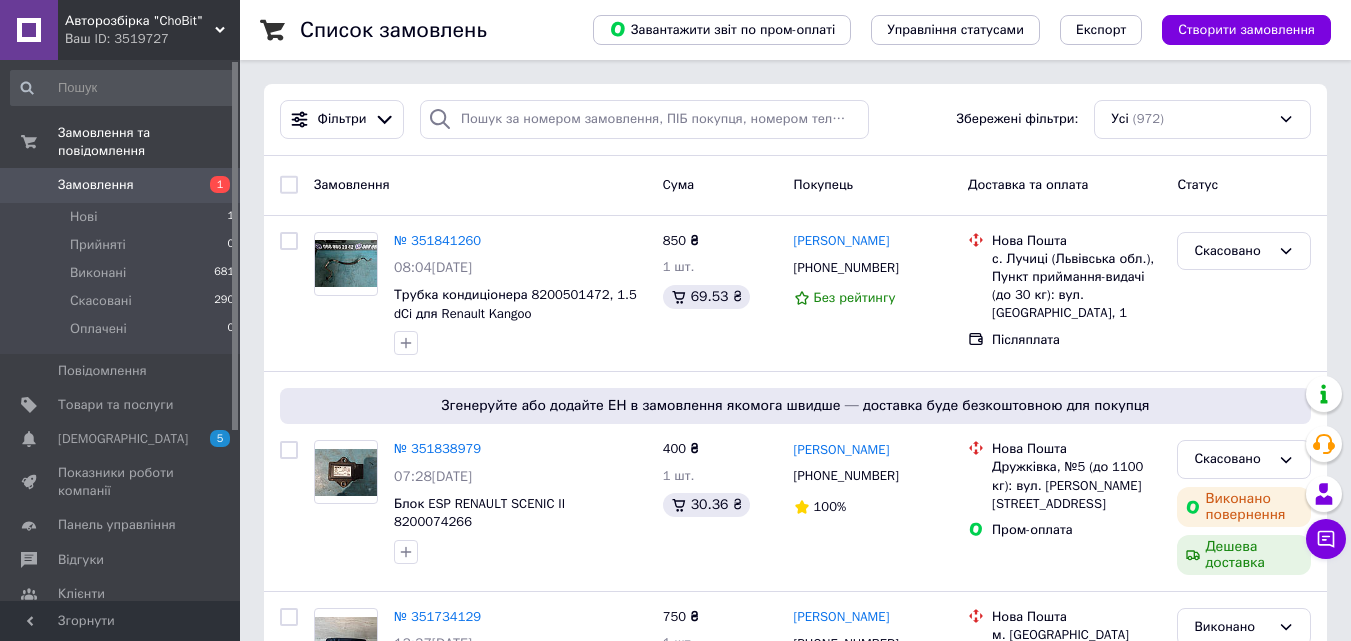 click on "Список замовлень" at bounding box center [426, 30] 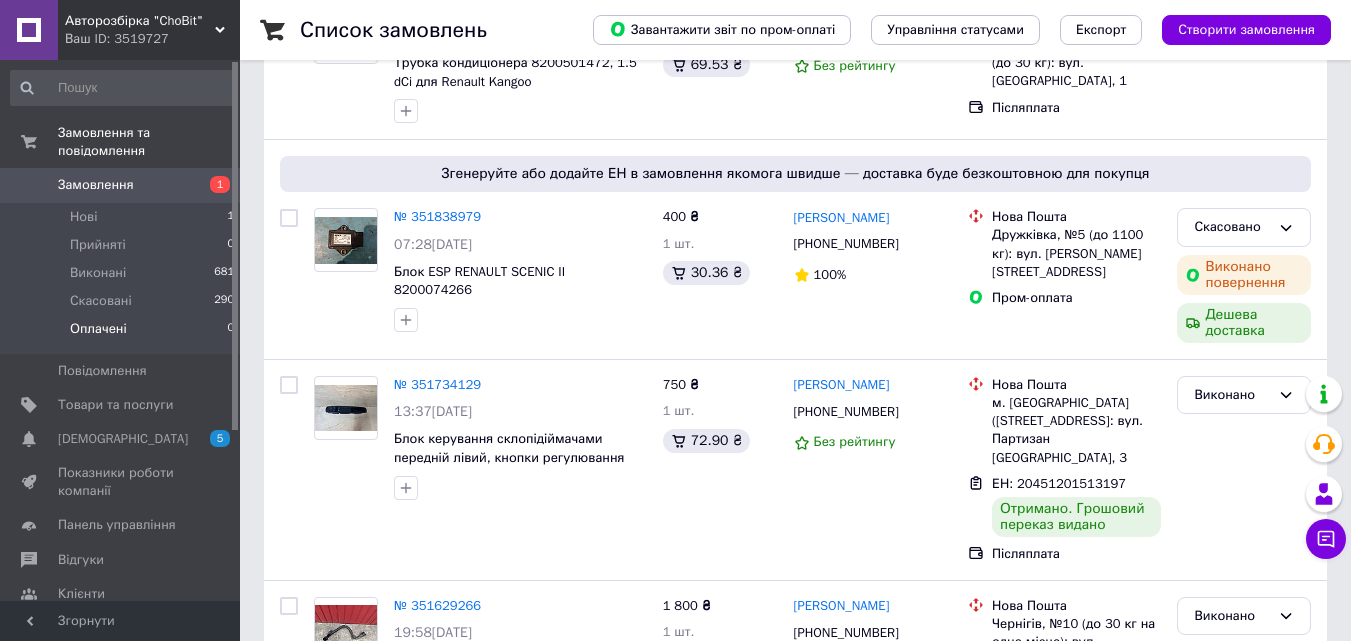 scroll, scrollTop: 267, scrollLeft: 0, axis: vertical 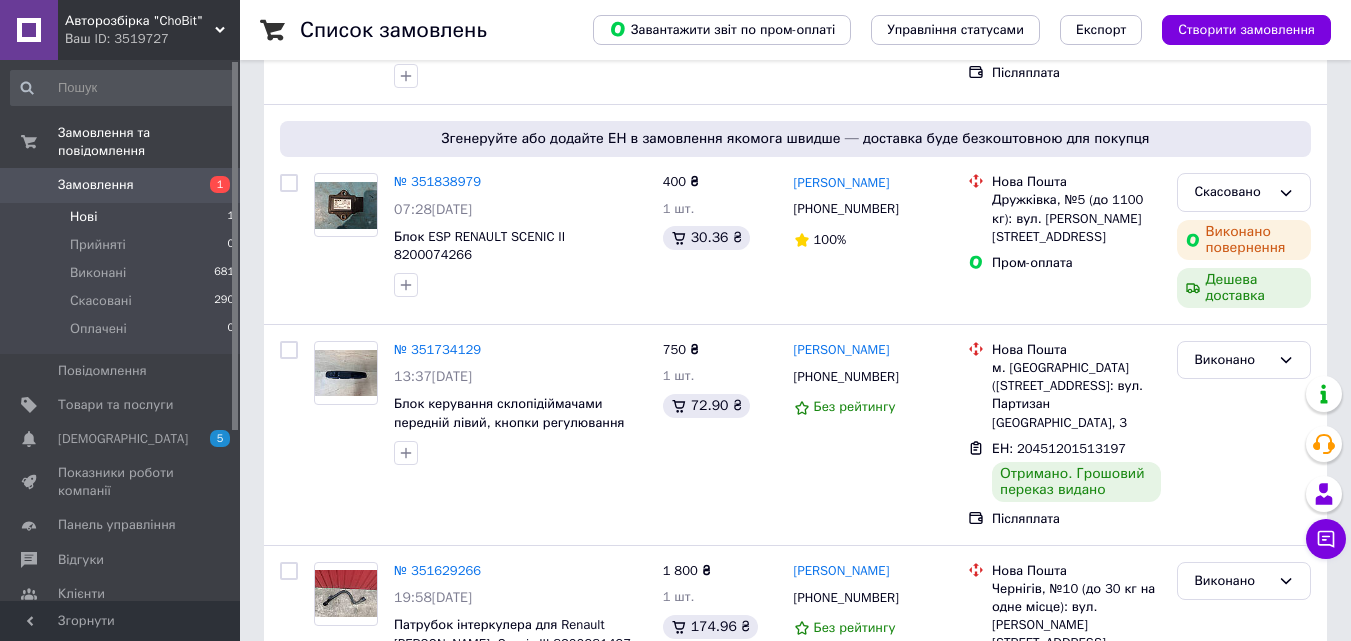 click on "Нові 1" at bounding box center [123, 217] 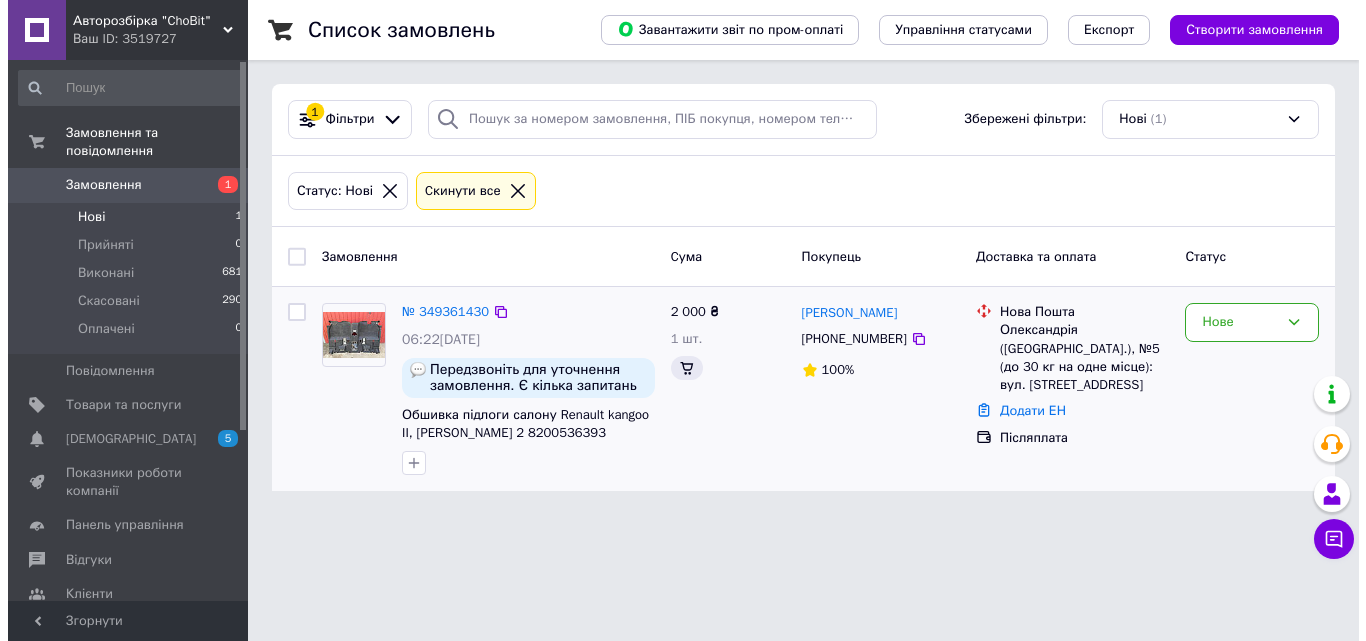 scroll, scrollTop: 0, scrollLeft: 0, axis: both 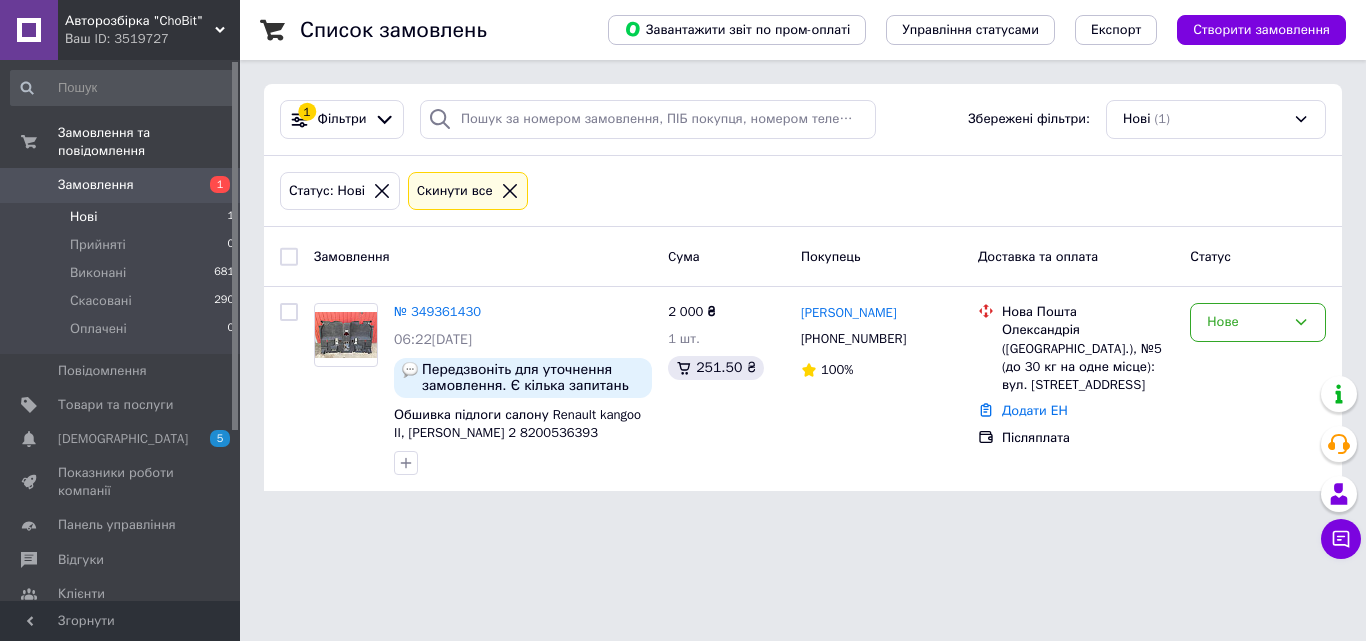 click on "Замовлення" at bounding box center (96, 185) 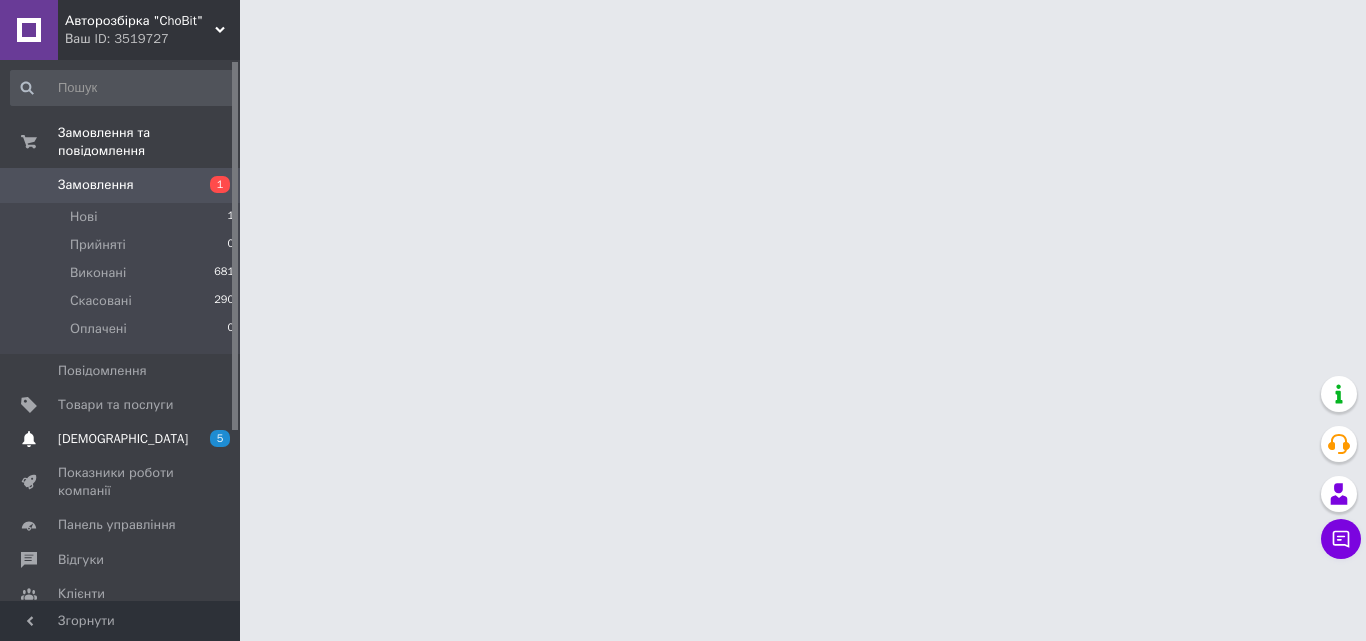 click on "[DEMOGRAPHIC_DATA]" at bounding box center (123, 439) 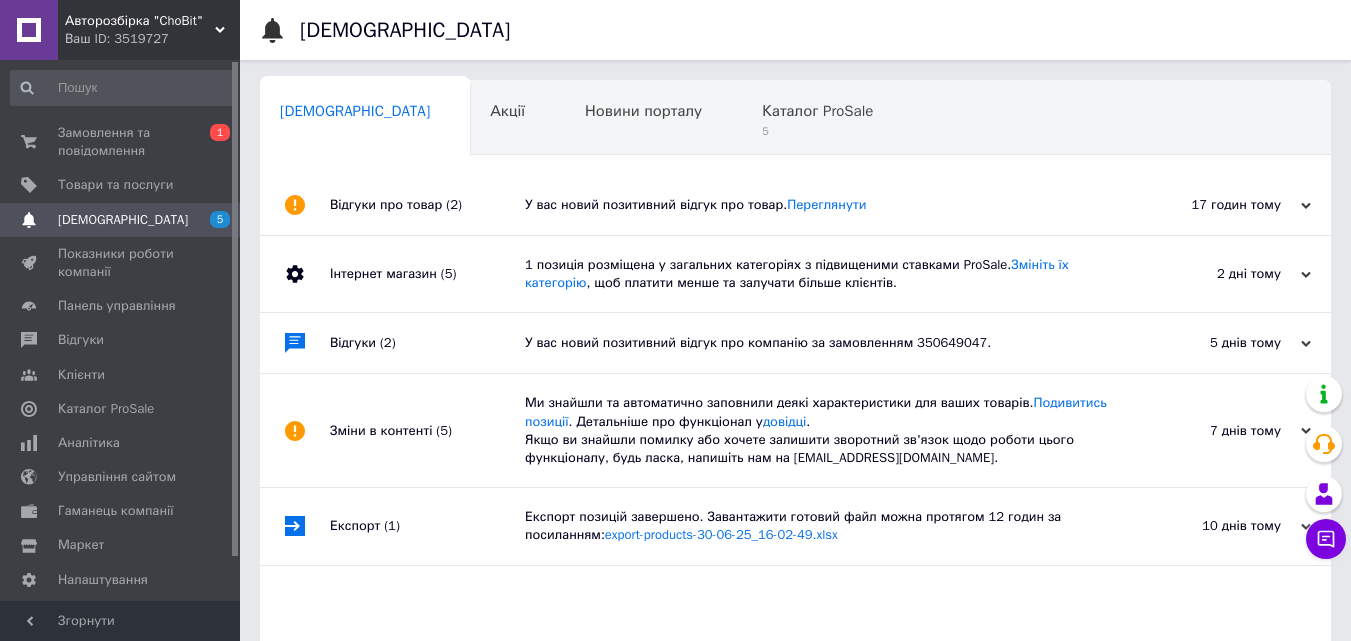 click on "17 годин тому [DATE]" at bounding box center [1221, 205] 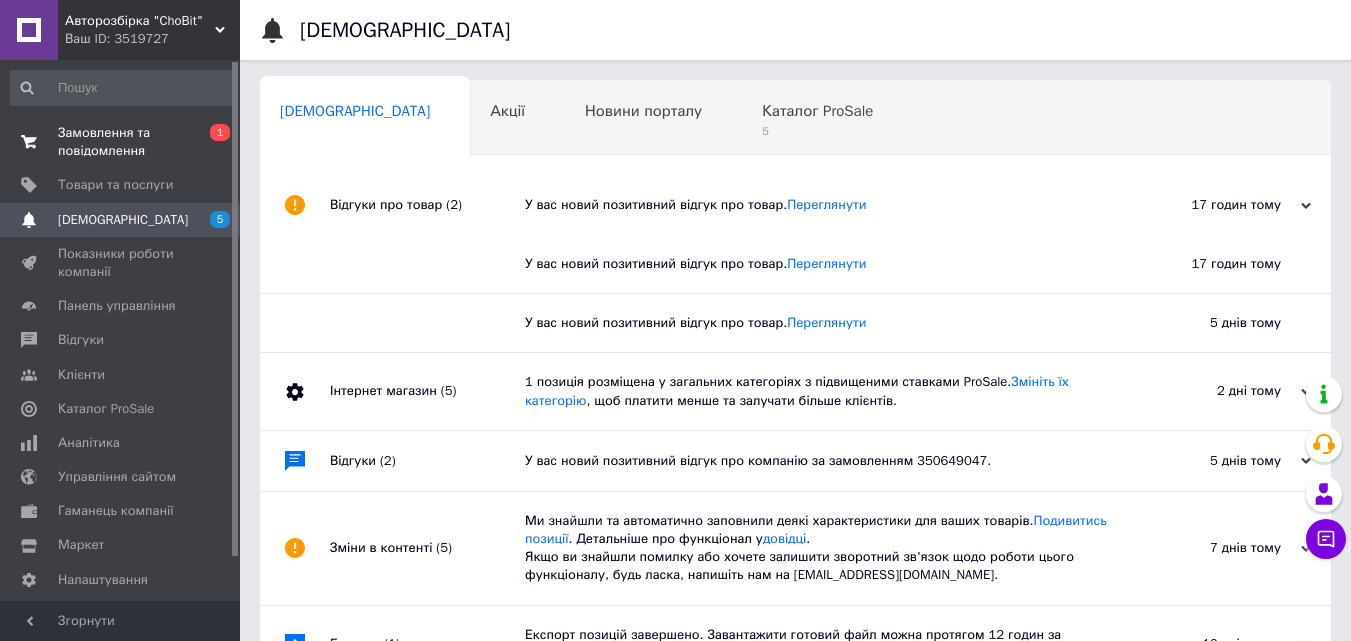 click on "Замовлення та повідомлення" at bounding box center [121, 142] 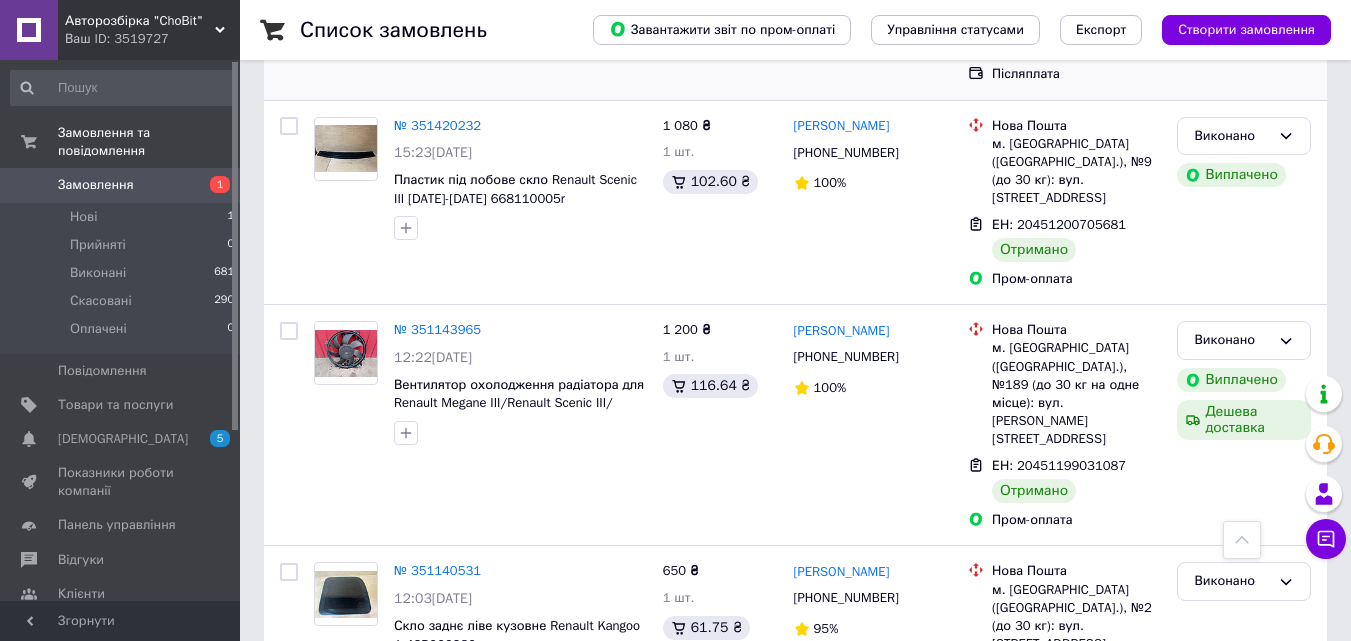 scroll, scrollTop: 1533, scrollLeft: 0, axis: vertical 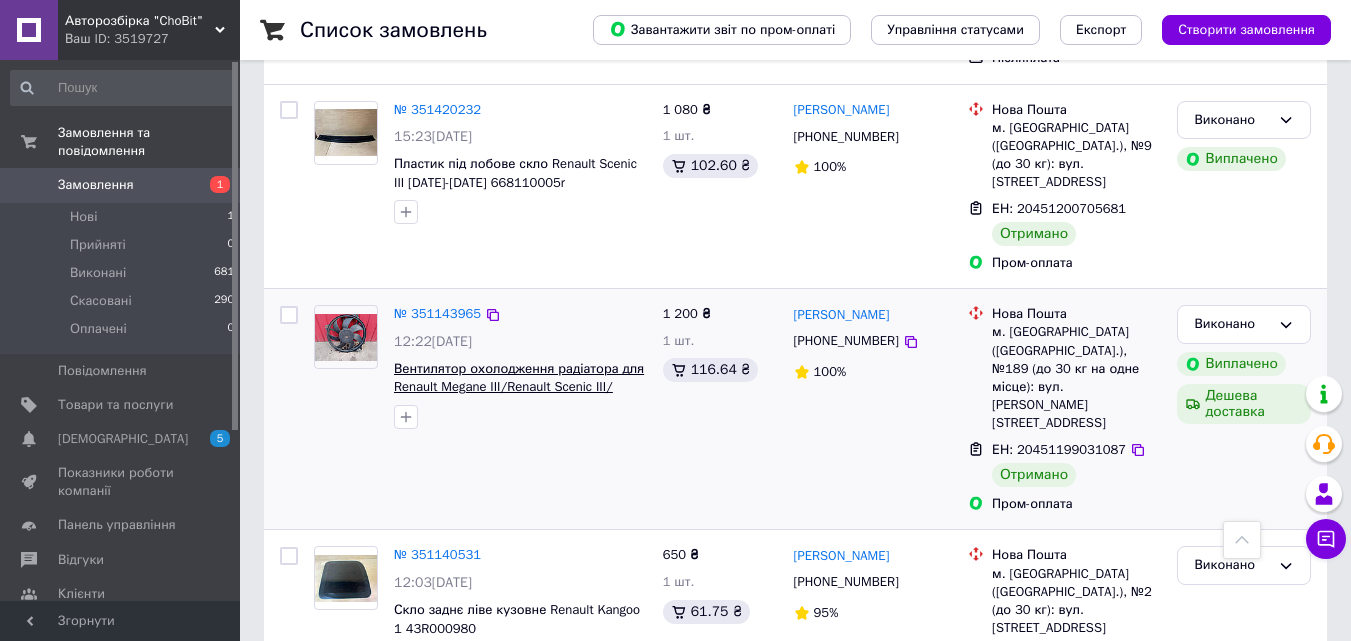 click on "Вентилятор охолодження радіатора для Renault Megane III/Renault Scenic III/ Renault Laguna III 214810028R" at bounding box center (519, 387) 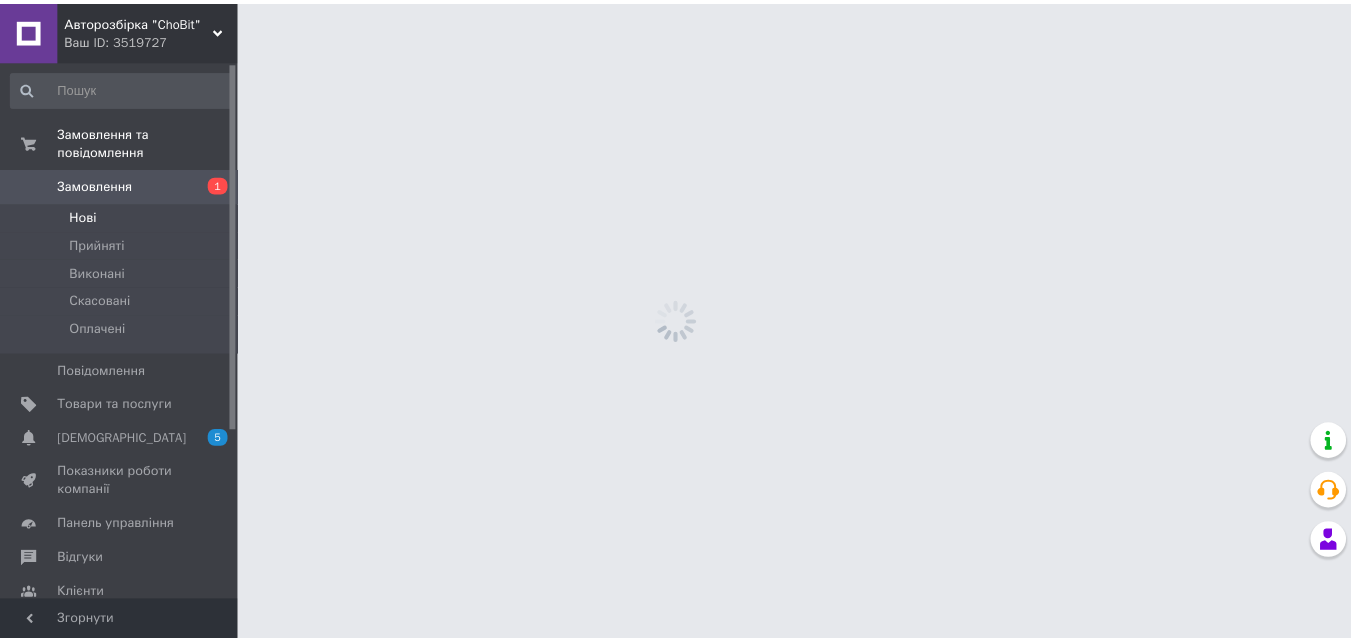scroll, scrollTop: 0, scrollLeft: 0, axis: both 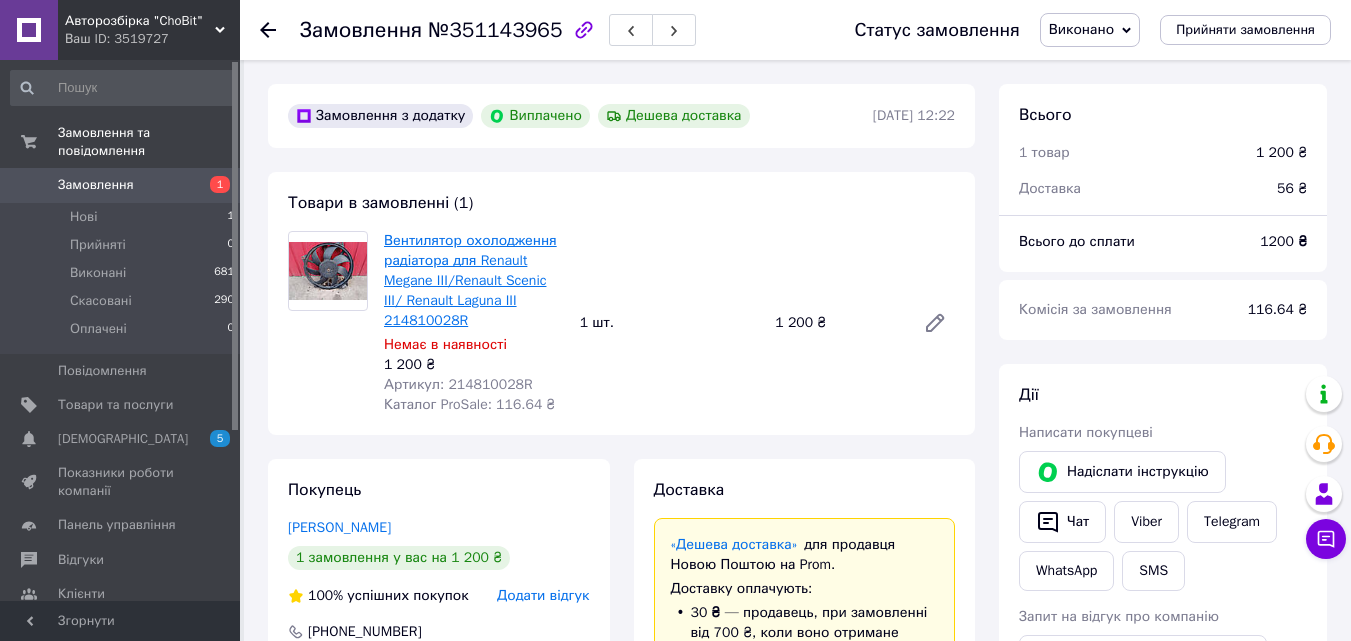 click on "Вентилятор охолодження радіатора для Renault Megane III/Renault Scenic III/ Renault Laguna III 214810028R" at bounding box center (470, 280) 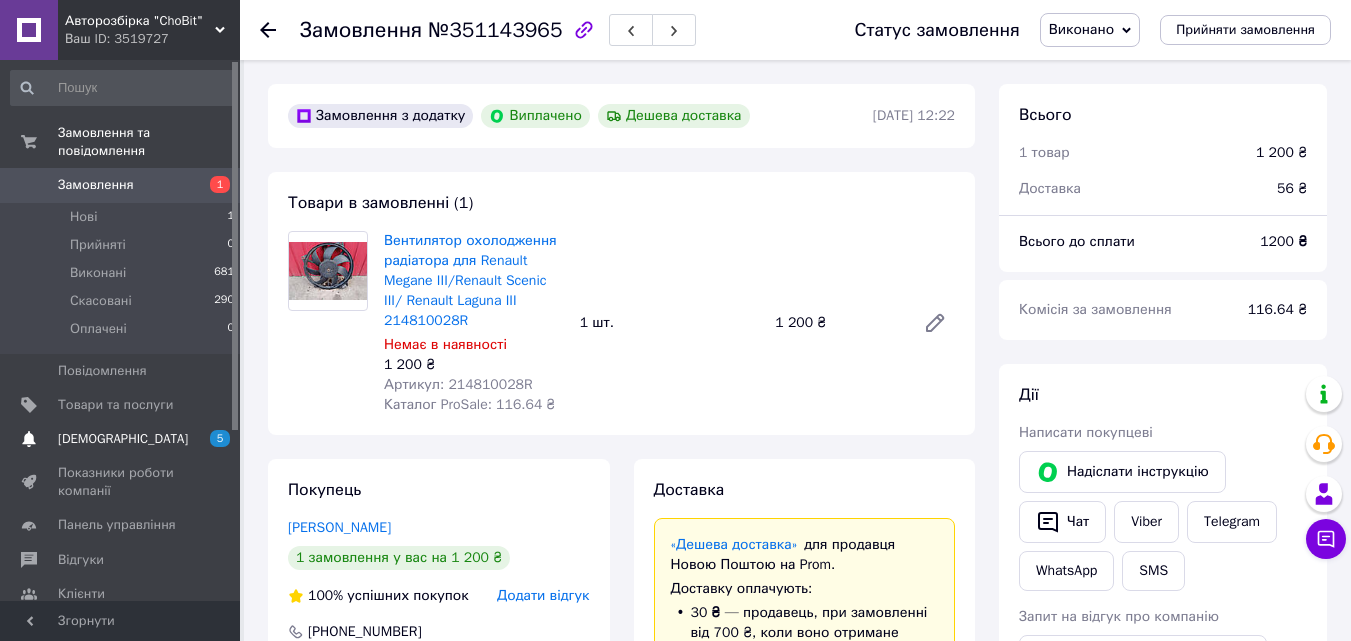 click on "[DEMOGRAPHIC_DATA]" at bounding box center (121, 439) 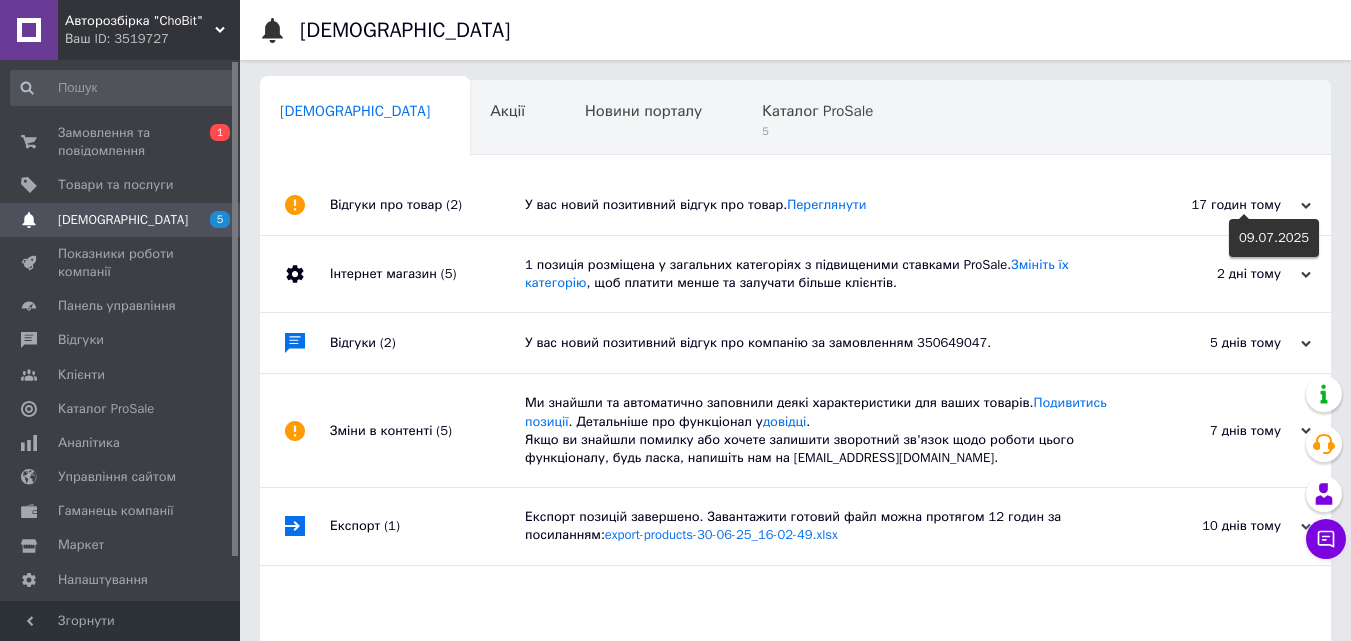 click on "17 годин тому" at bounding box center [1211, 205] 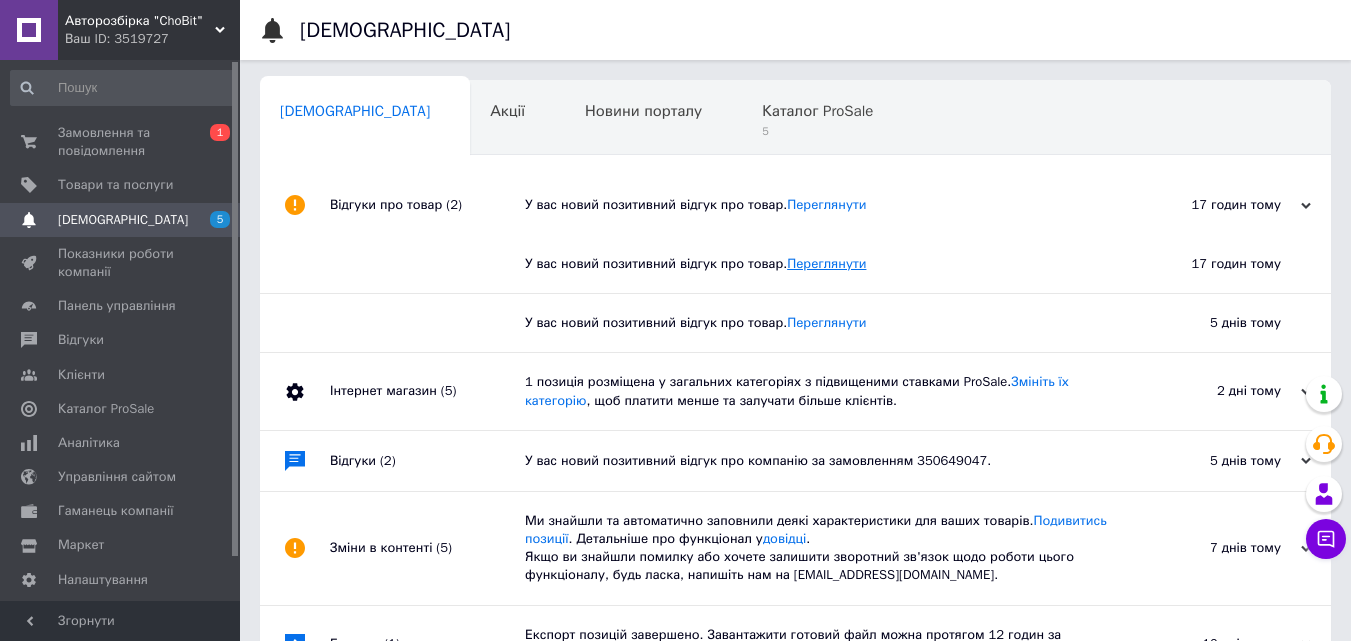 click on "Переглянути" at bounding box center (826, 263) 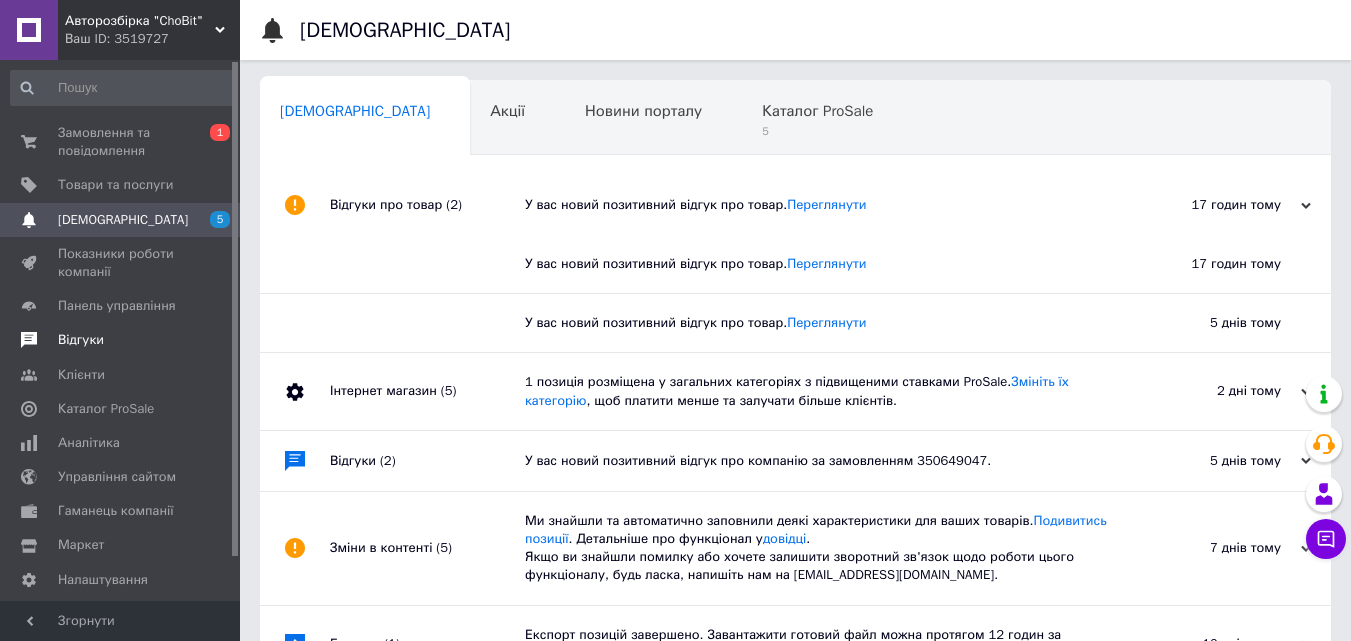 click on "Відгуки" at bounding box center [123, 340] 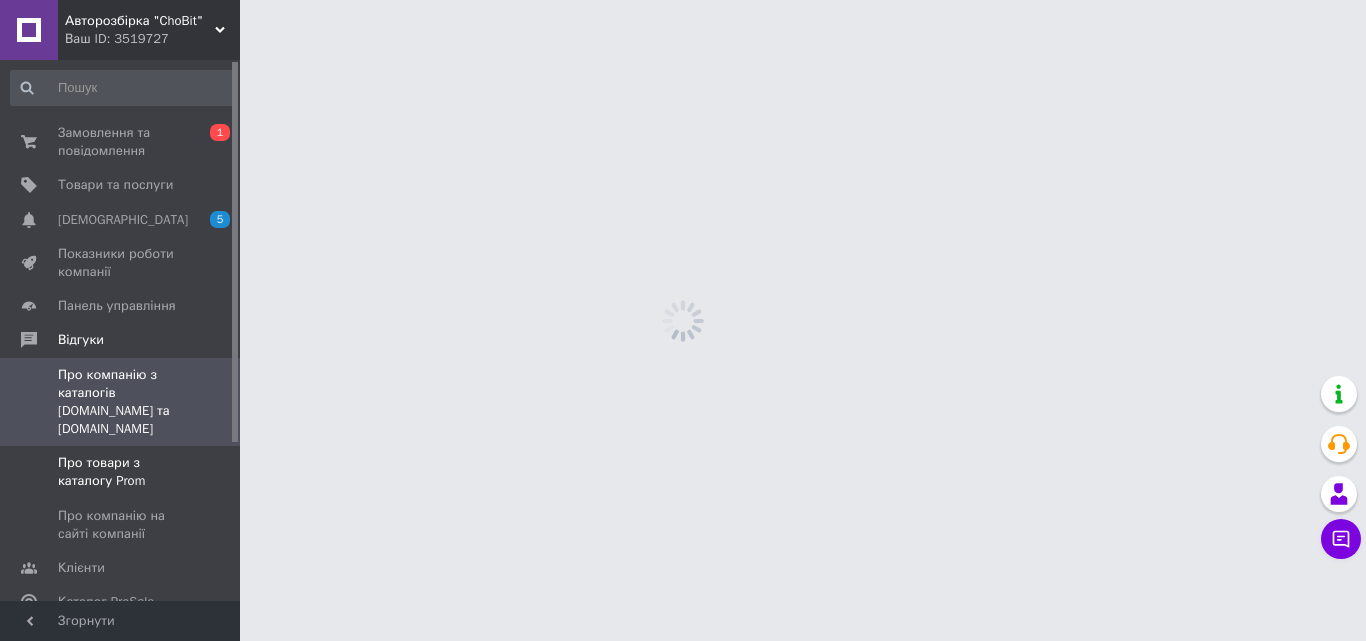 click on "Про товари з каталогу Prom" at bounding box center (121, 472) 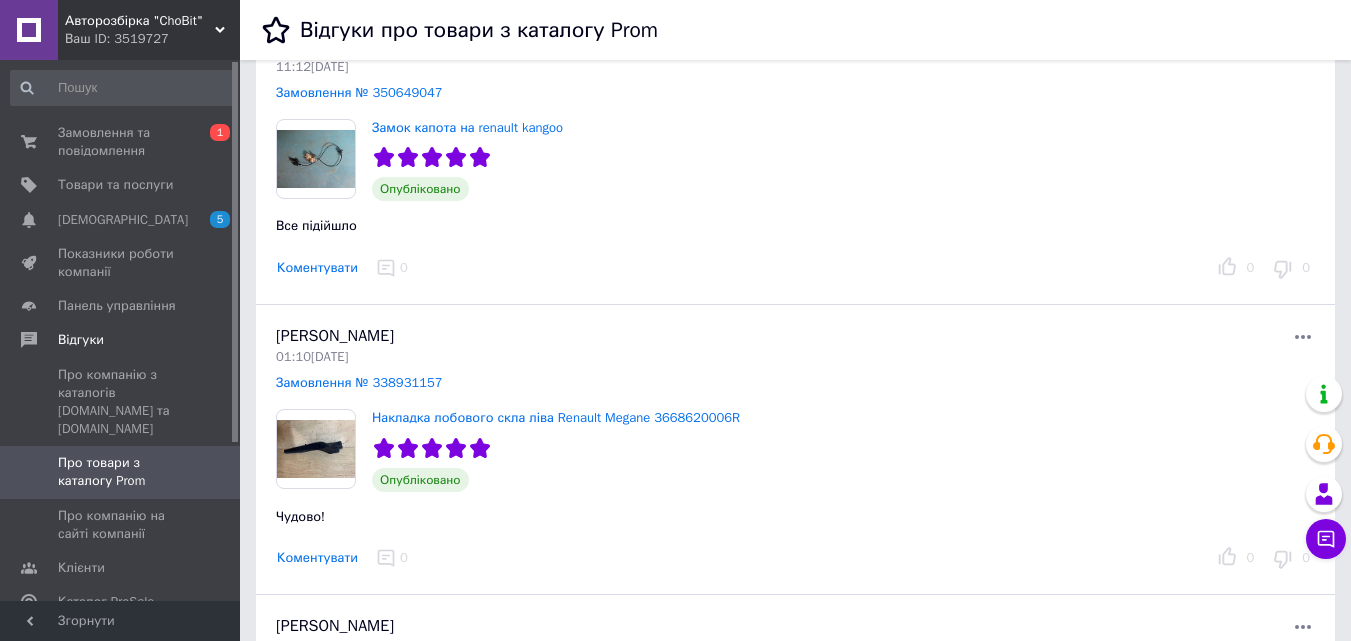 click on "0" at bounding box center (1235, 268) 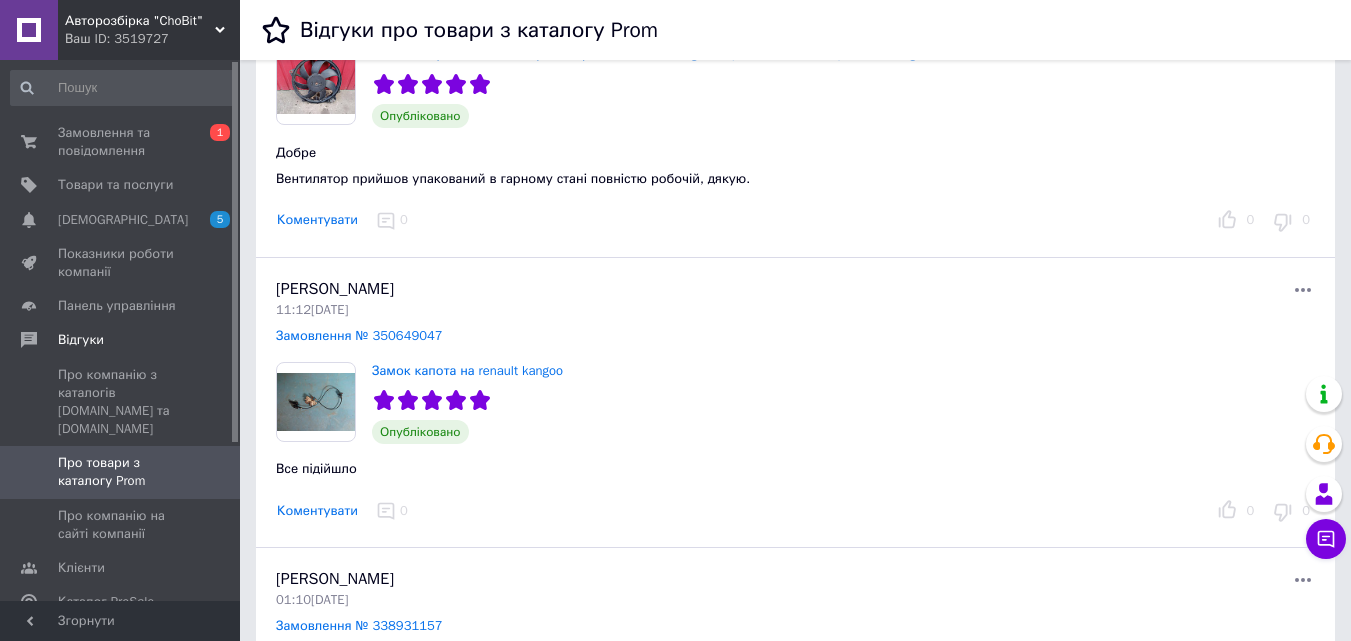 scroll, scrollTop: 200, scrollLeft: 0, axis: vertical 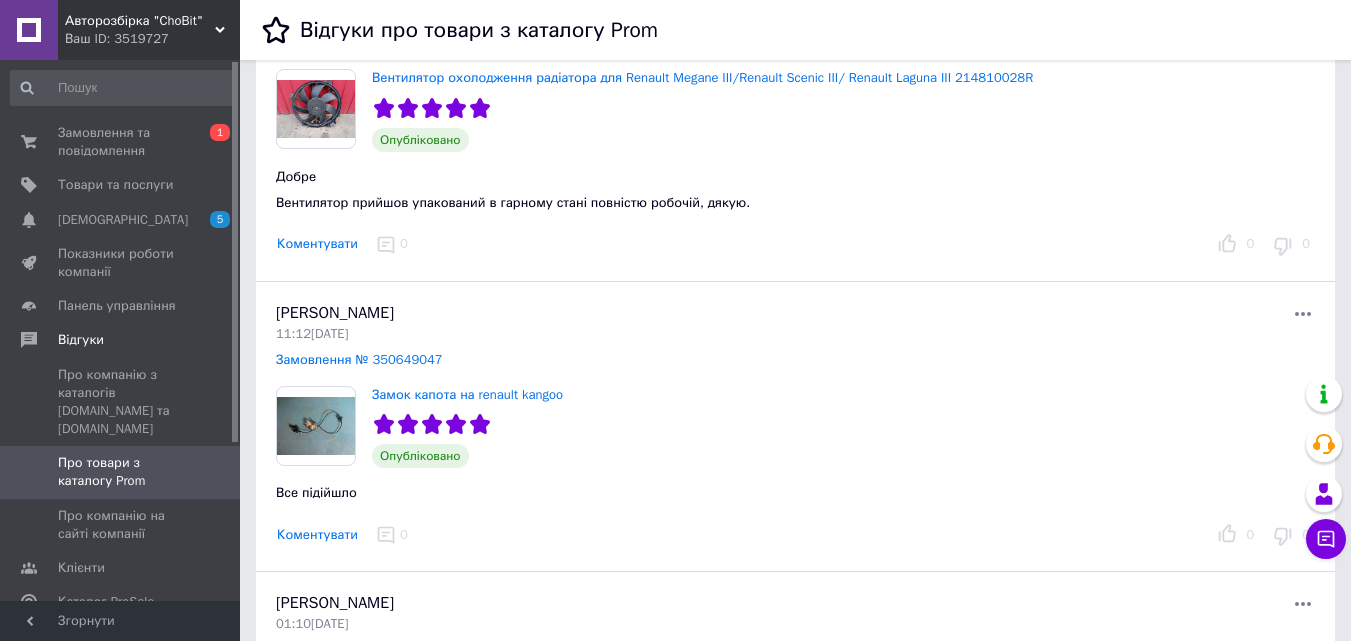 click on "Коментувати" at bounding box center (317, 244) 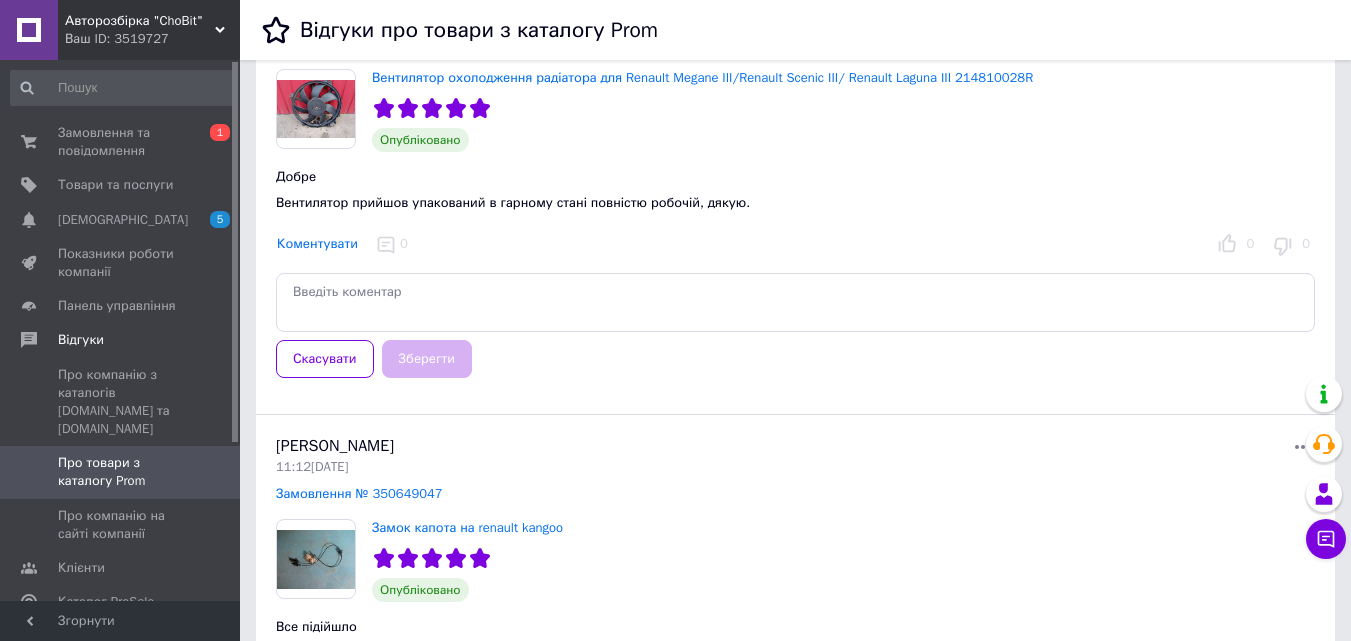 click at bounding box center [795, 302] 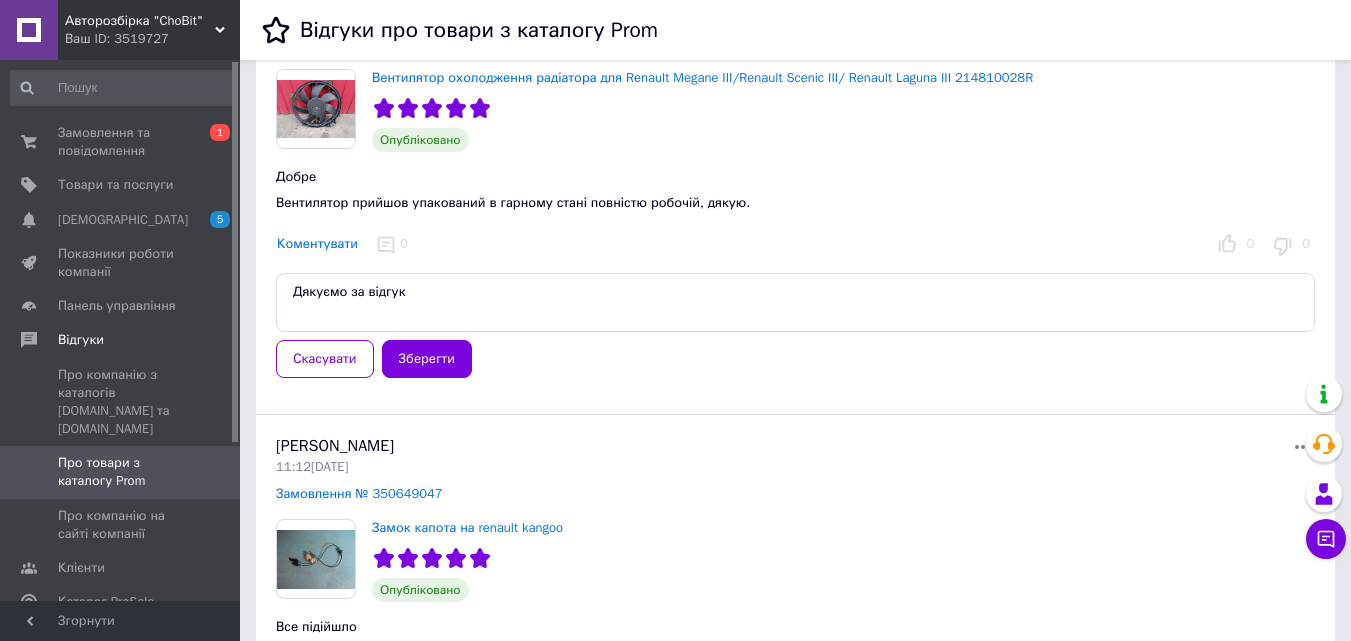 drag, startPoint x: 433, startPoint y: 300, endPoint x: 285, endPoint y: 300, distance: 148 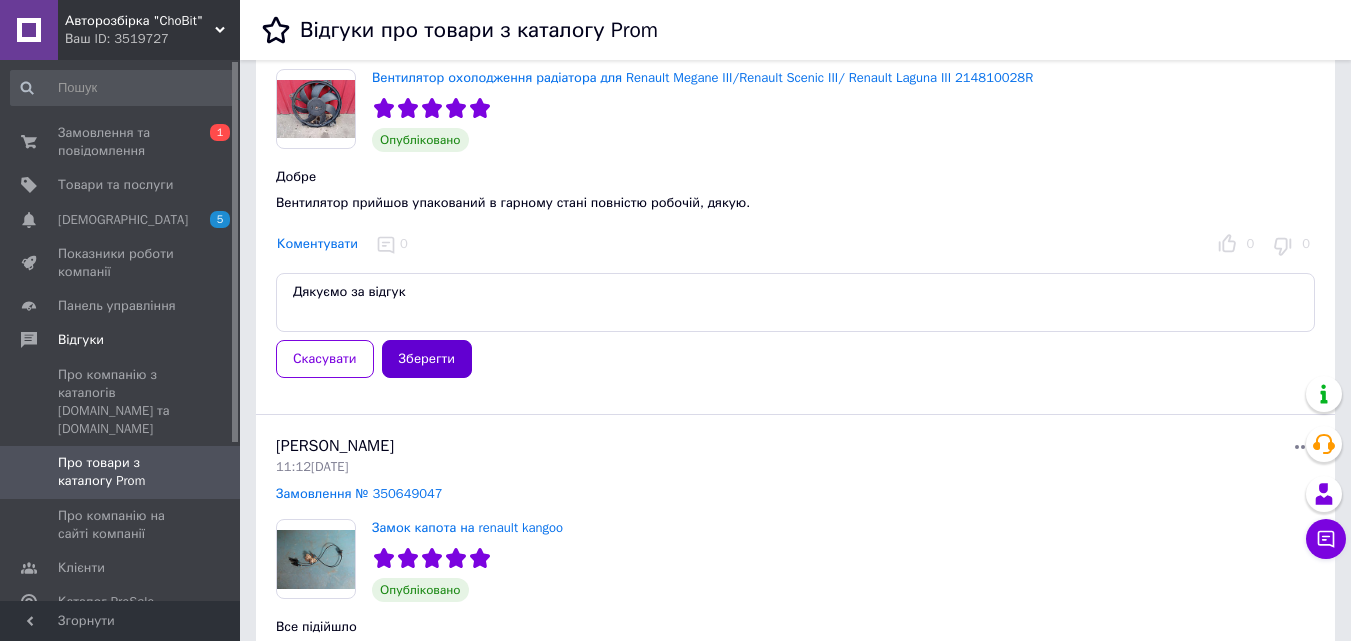 type on "Дякуємо за відгук" 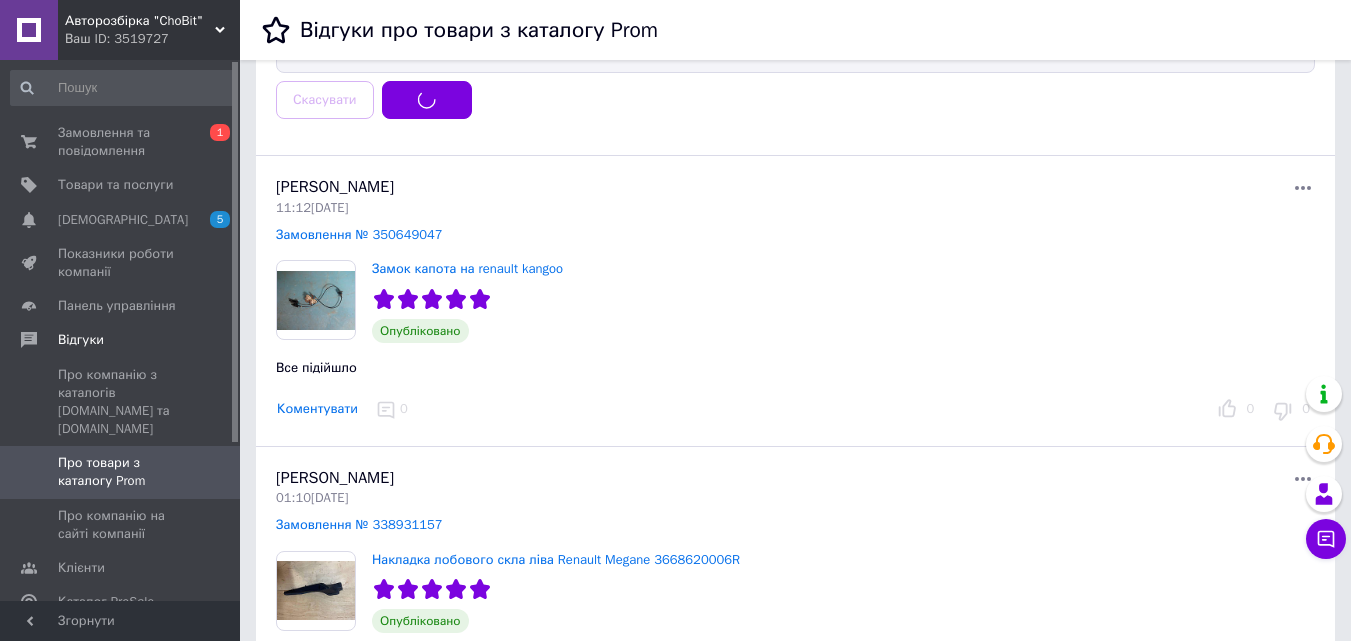 scroll, scrollTop: 467, scrollLeft: 0, axis: vertical 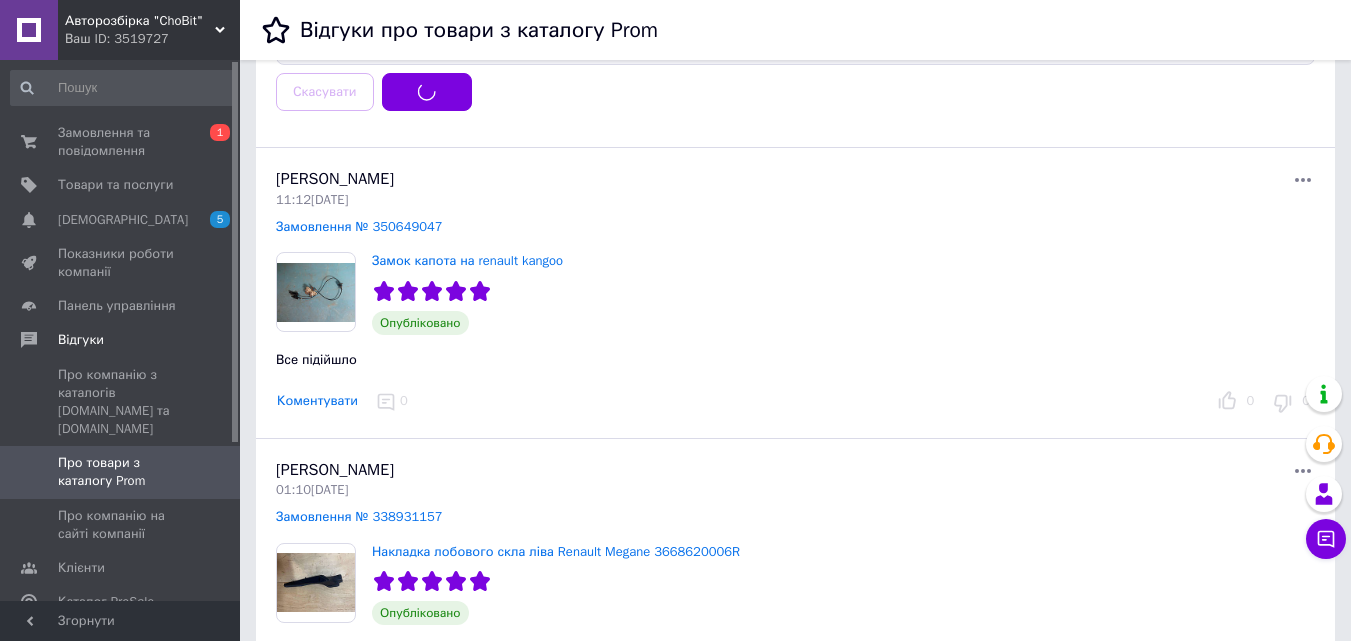 click on "Коментувати" at bounding box center (317, 401) 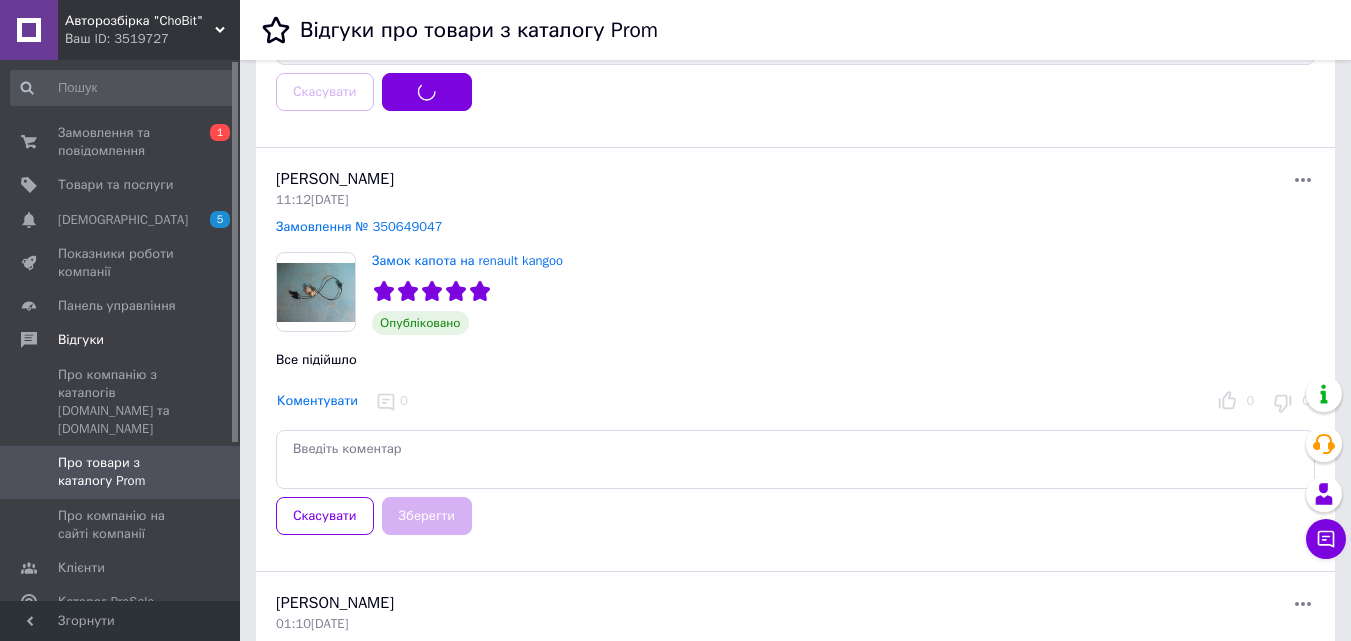 click on "Микола Осепчук 11:12, 05.07.25 Замовлення №   350649047 Замок капота на renault kangoo Опубліковано Все підійшло Коментувати 0 0 0 Скасувати Зберегти" at bounding box center (795, 360) 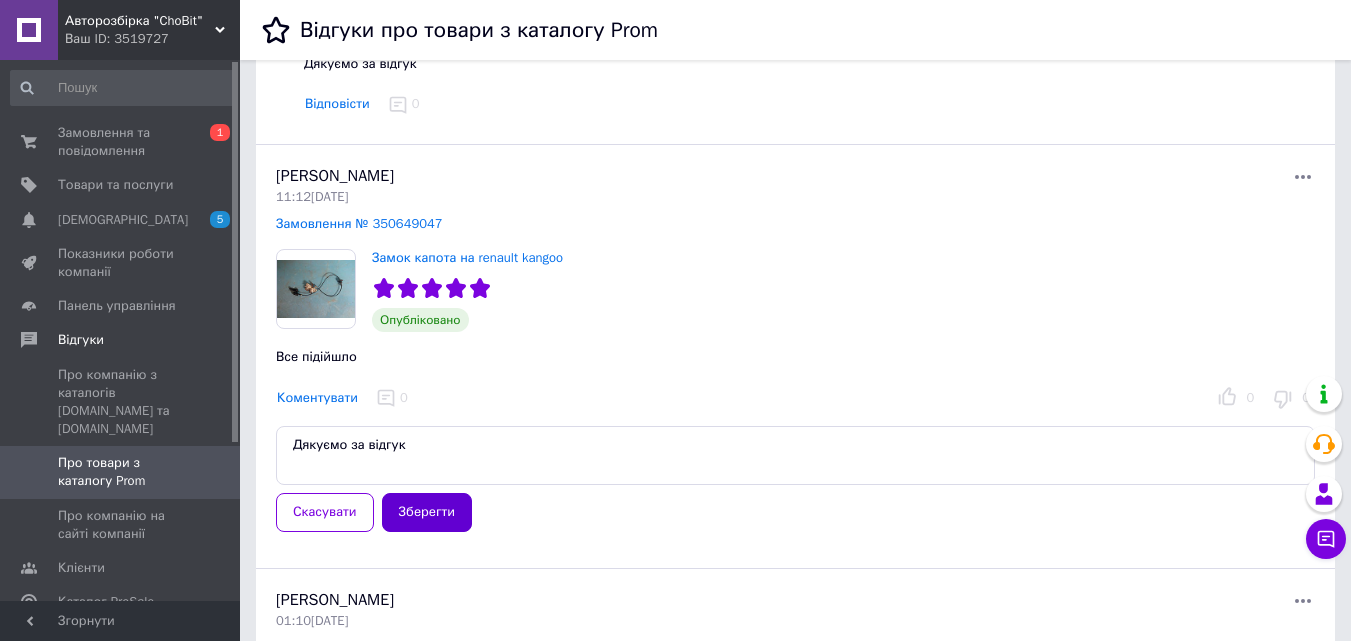 type on "Дякуємо за відгук" 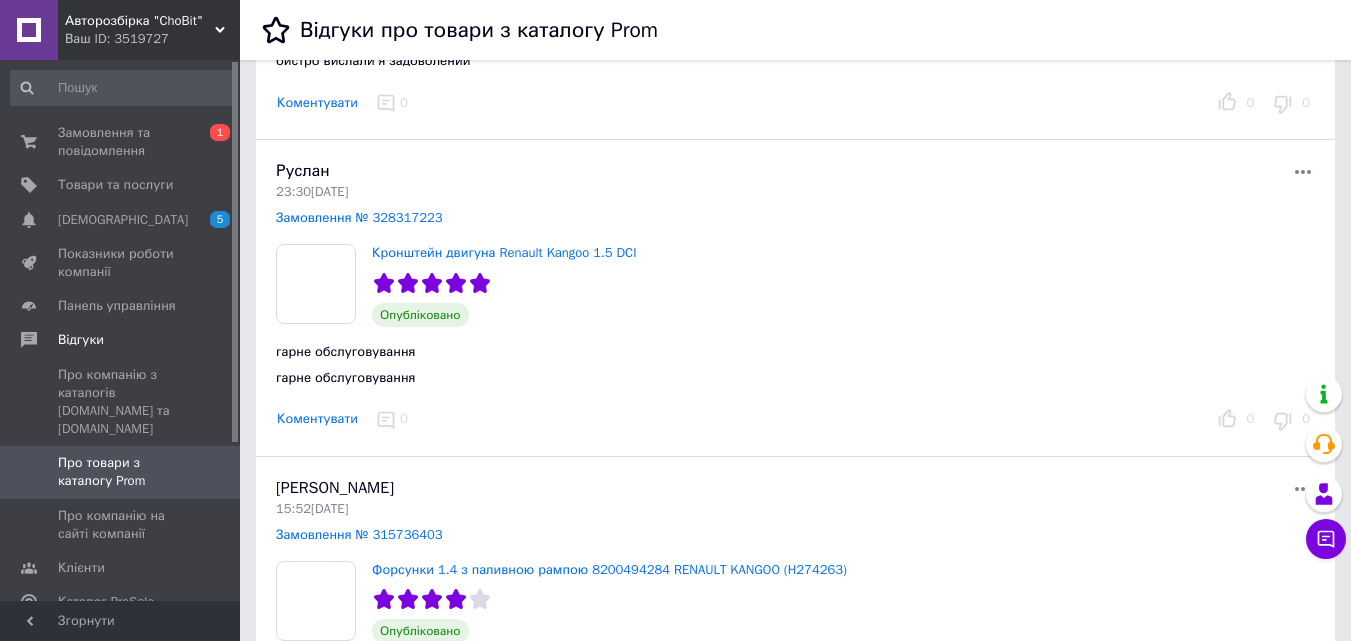 scroll, scrollTop: 2362, scrollLeft: 0, axis: vertical 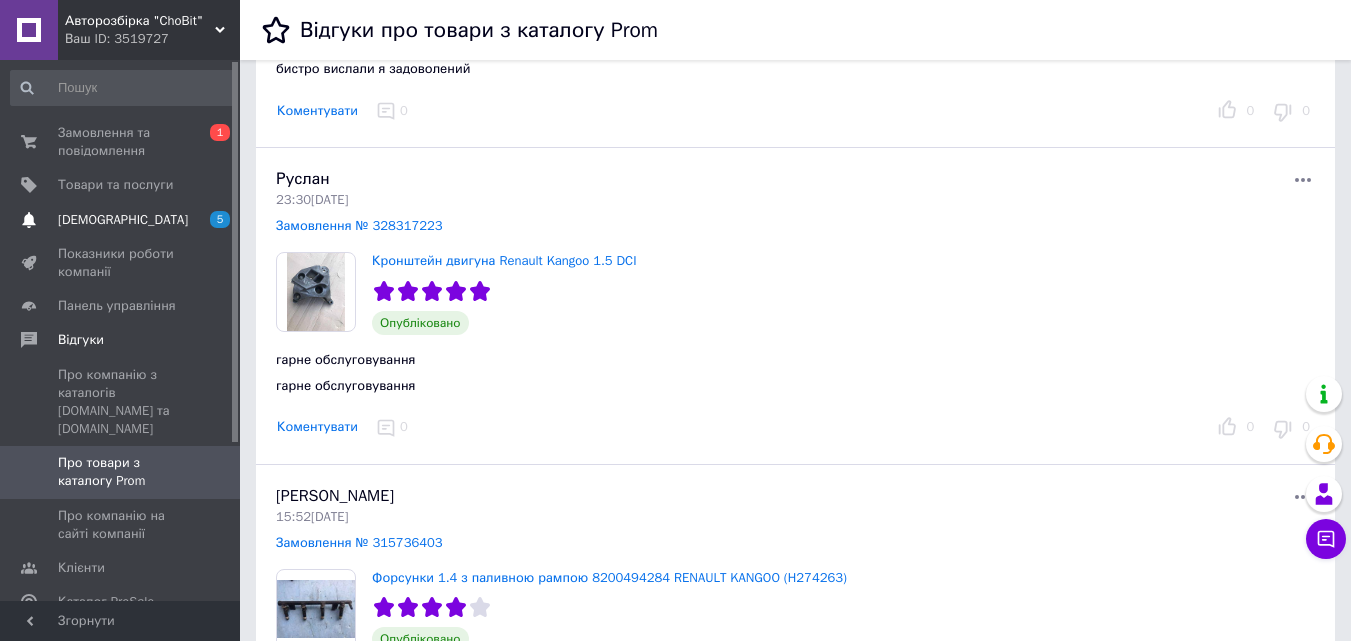click on "Сповіщення 5" at bounding box center (123, 220) 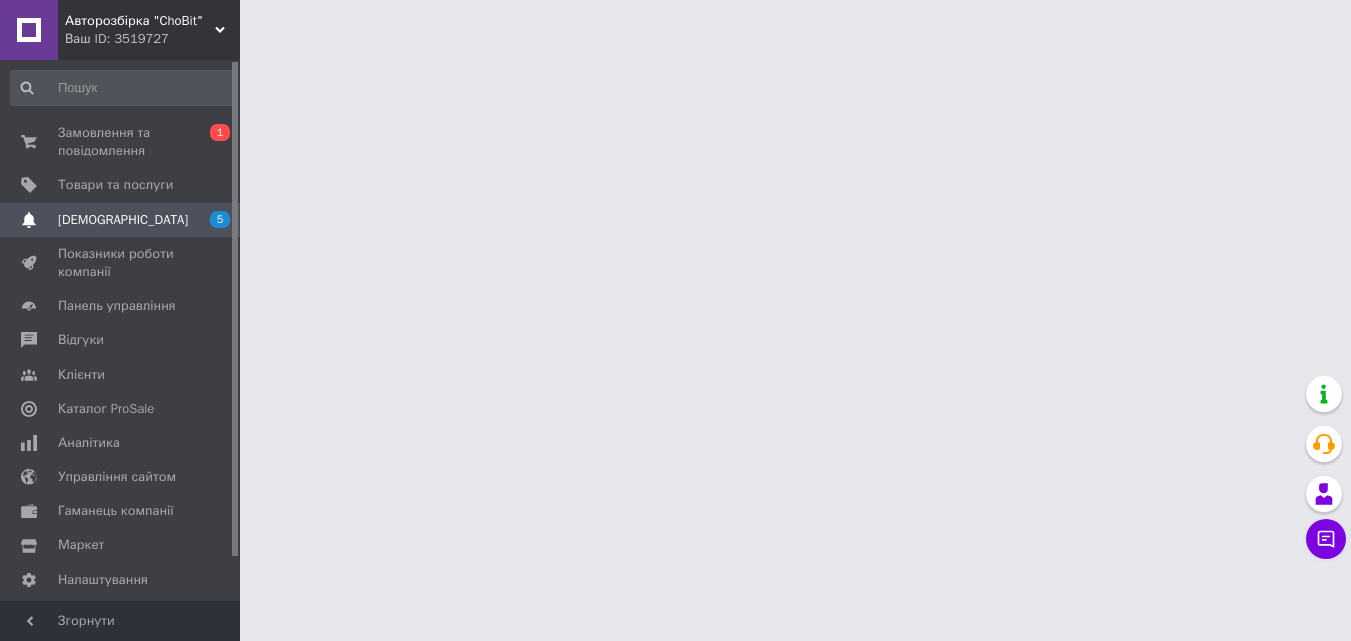 scroll, scrollTop: 0, scrollLeft: 0, axis: both 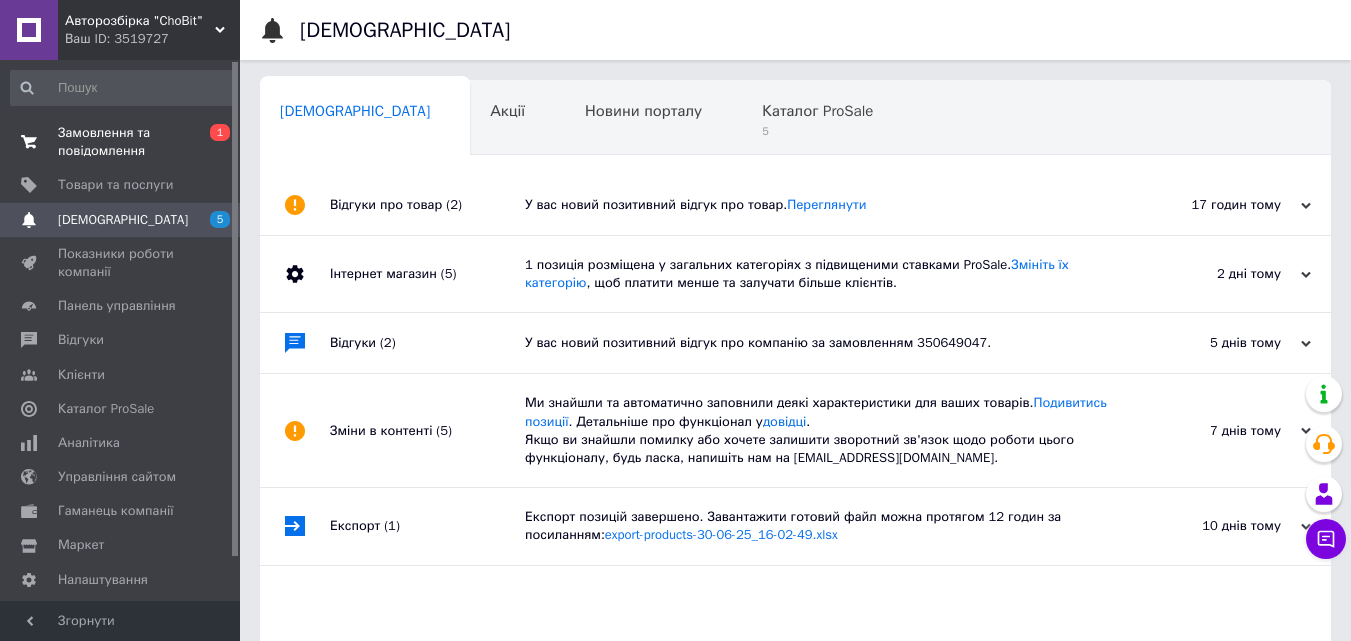 click on "Замовлення та повідомлення" at bounding box center (121, 142) 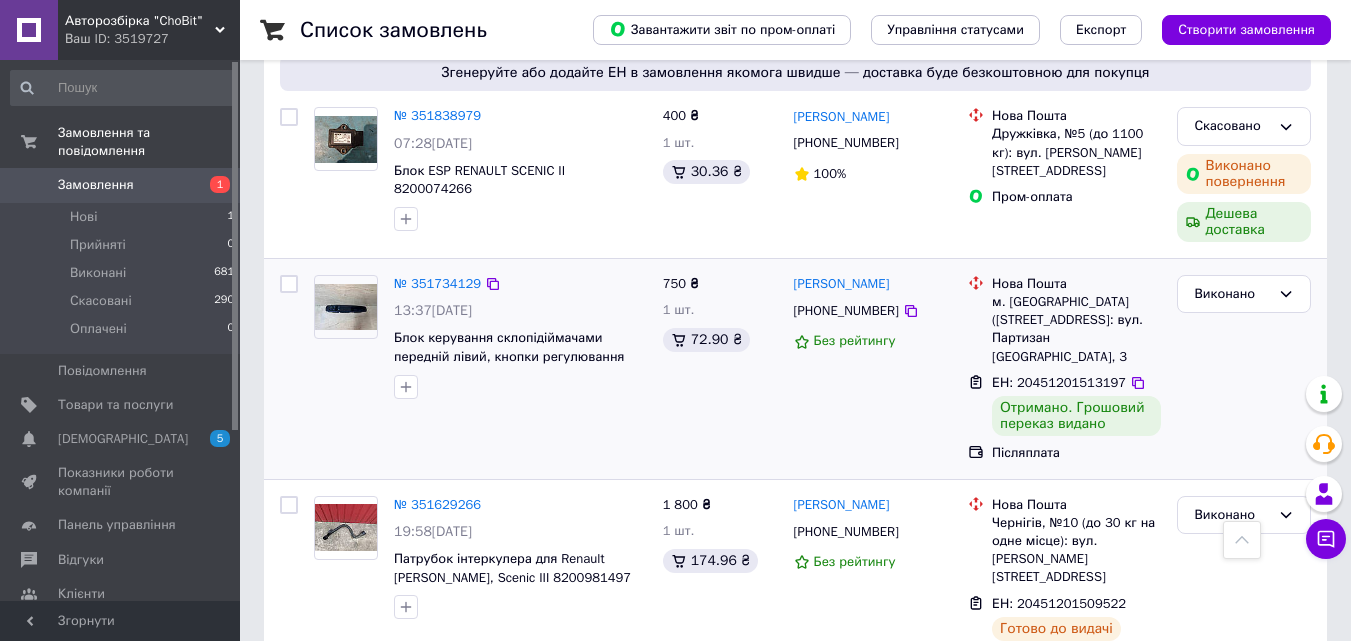 scroll, scrollTop: 600, scrollLeft: 0, axis: vertical 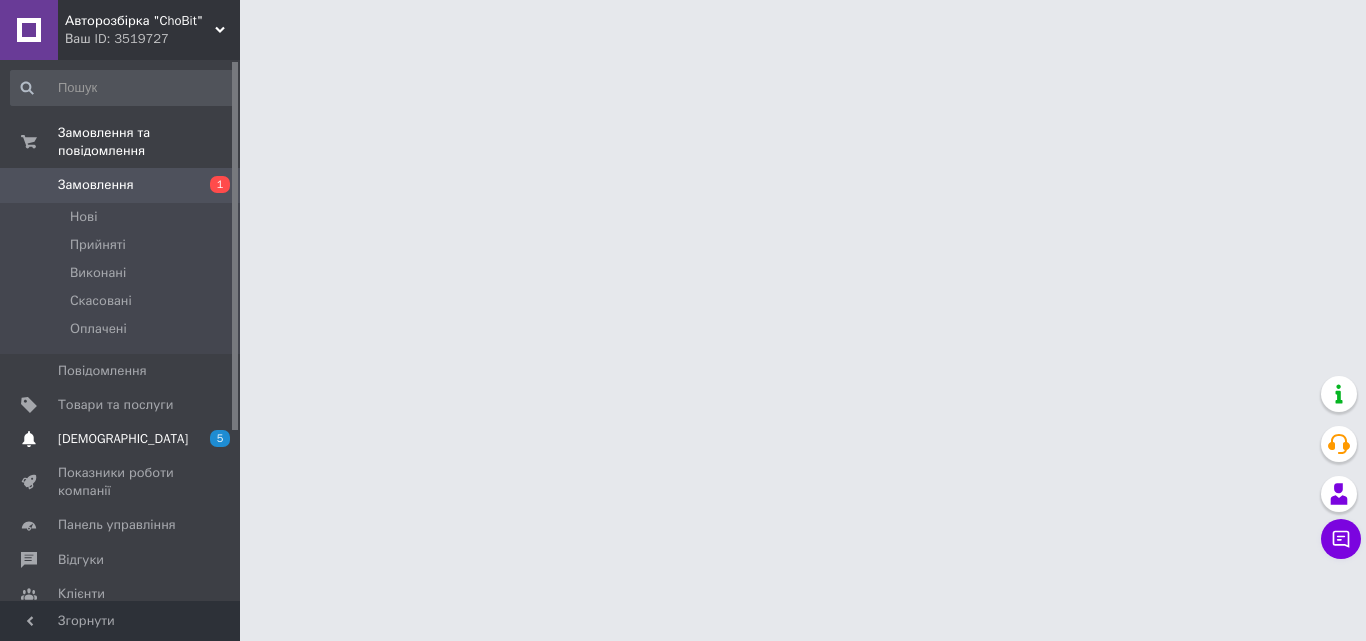 click on "[DEMOGRAPHIC_DATA]" at bounding box center [123, 439] 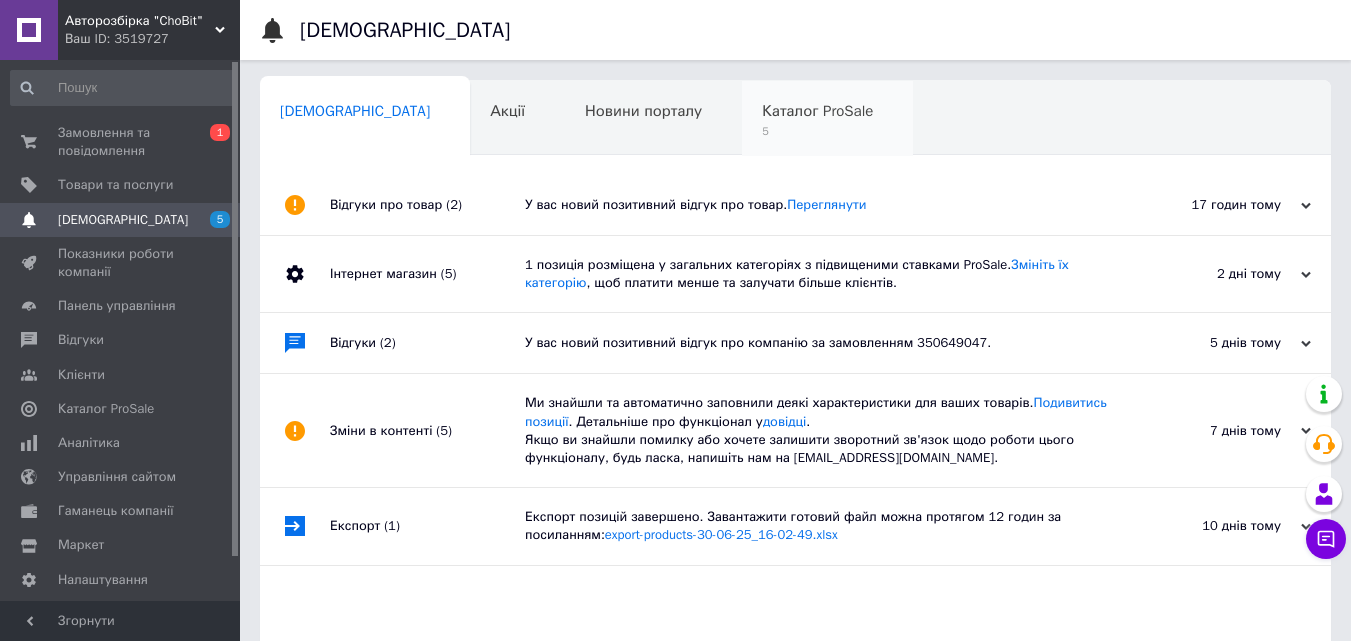 click on "Каталог ProSale" at bounding box center [817, 111] 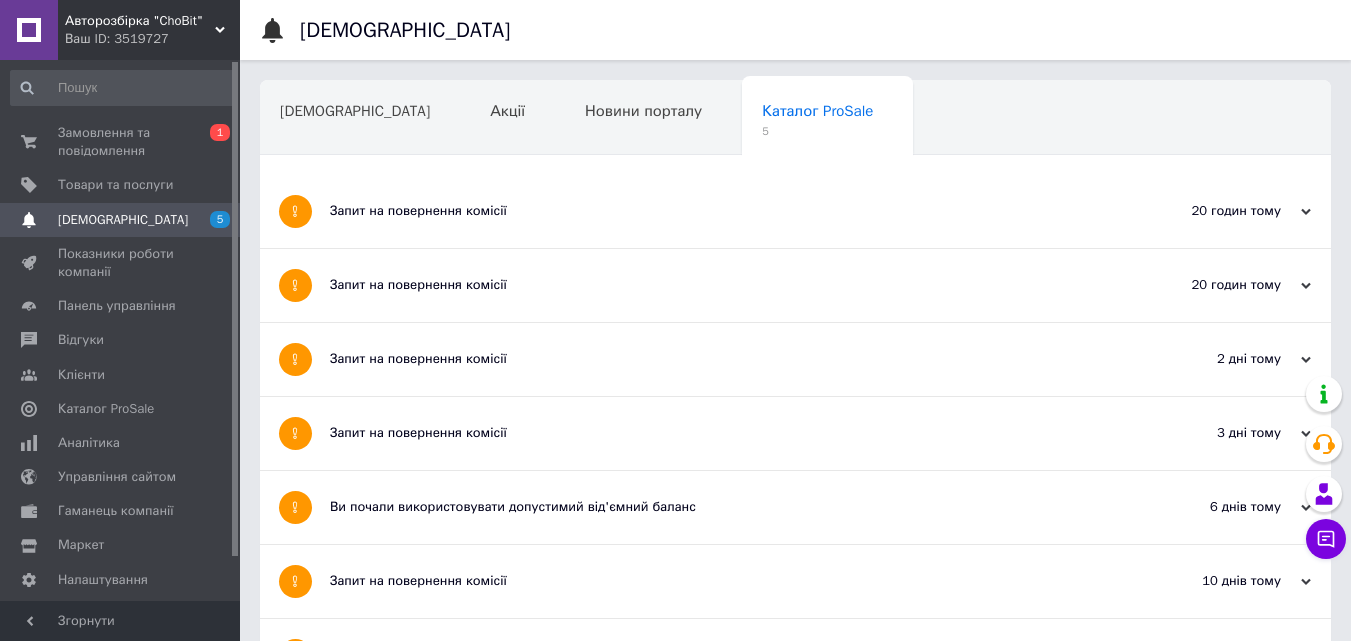 click on "Сповіщення Сповіщення Акції Новини порталу Каталог ProSale 5 Навчання та заходи Ok Відфільтровано...  Зберегти Нічого не знайдено Можливо, помилка у слові  або немає відповідностей за вашим запитом. Сповіщення Акції Новини порталу Каталог ProSale 5 Навчання та заходи :  Запит на повернення комісії 20 годин тому 09.07.2025 Запит на повернення комісії 20 годин тому 09.07.2025 Запит на повернення комісії 2 дні тому 08.07.2025 Запит на повернення комісії 3 дні тому 07.07.2025 Ви почали використовувати допустимий від'ємний баланс 6 днів тому 04.07.2025 Запит на повернення комісії 10 днів тому" at bounding box center [795, 504] 